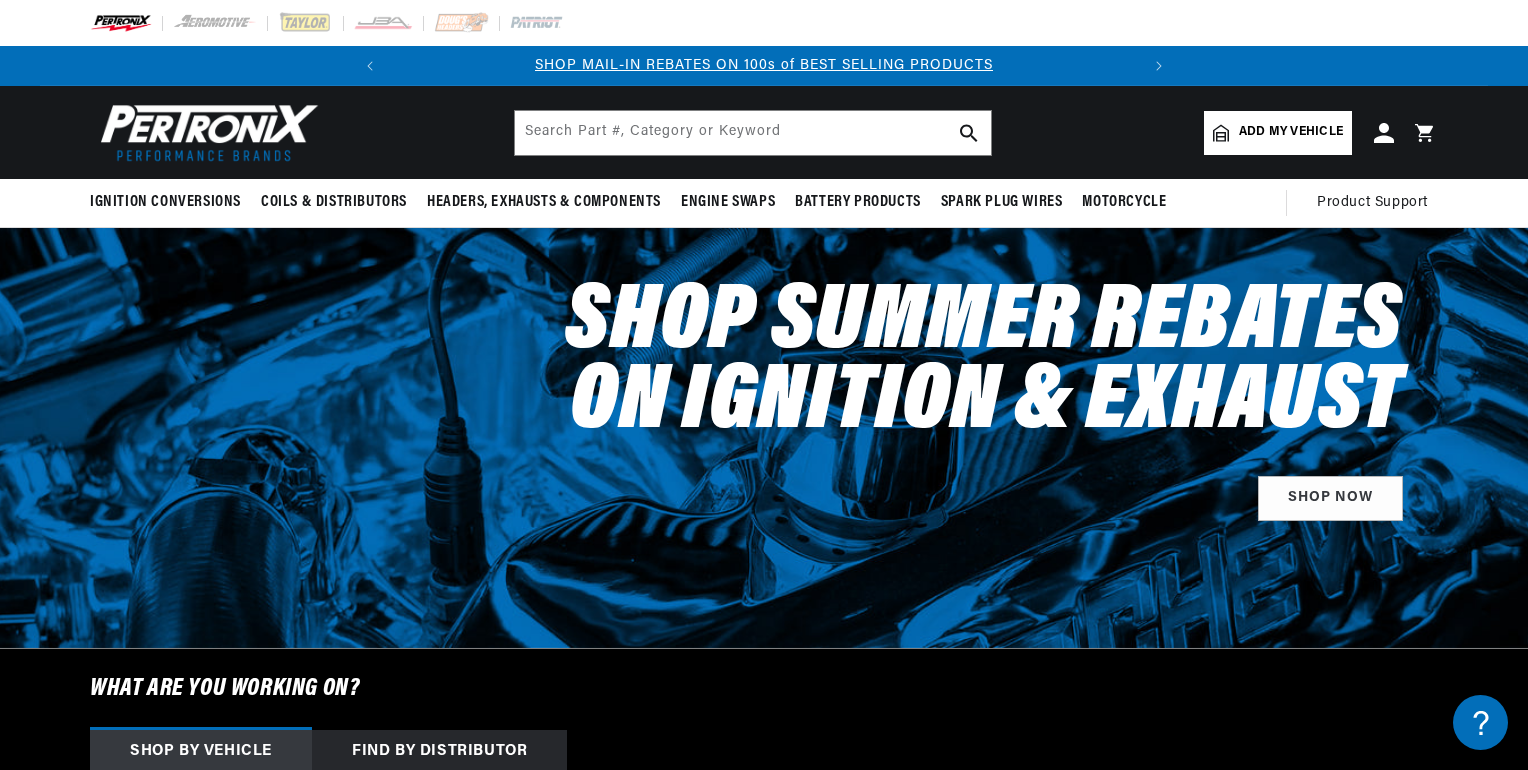 scroll, scrollTop: 40, scrollLeft: 0, axis: vertical 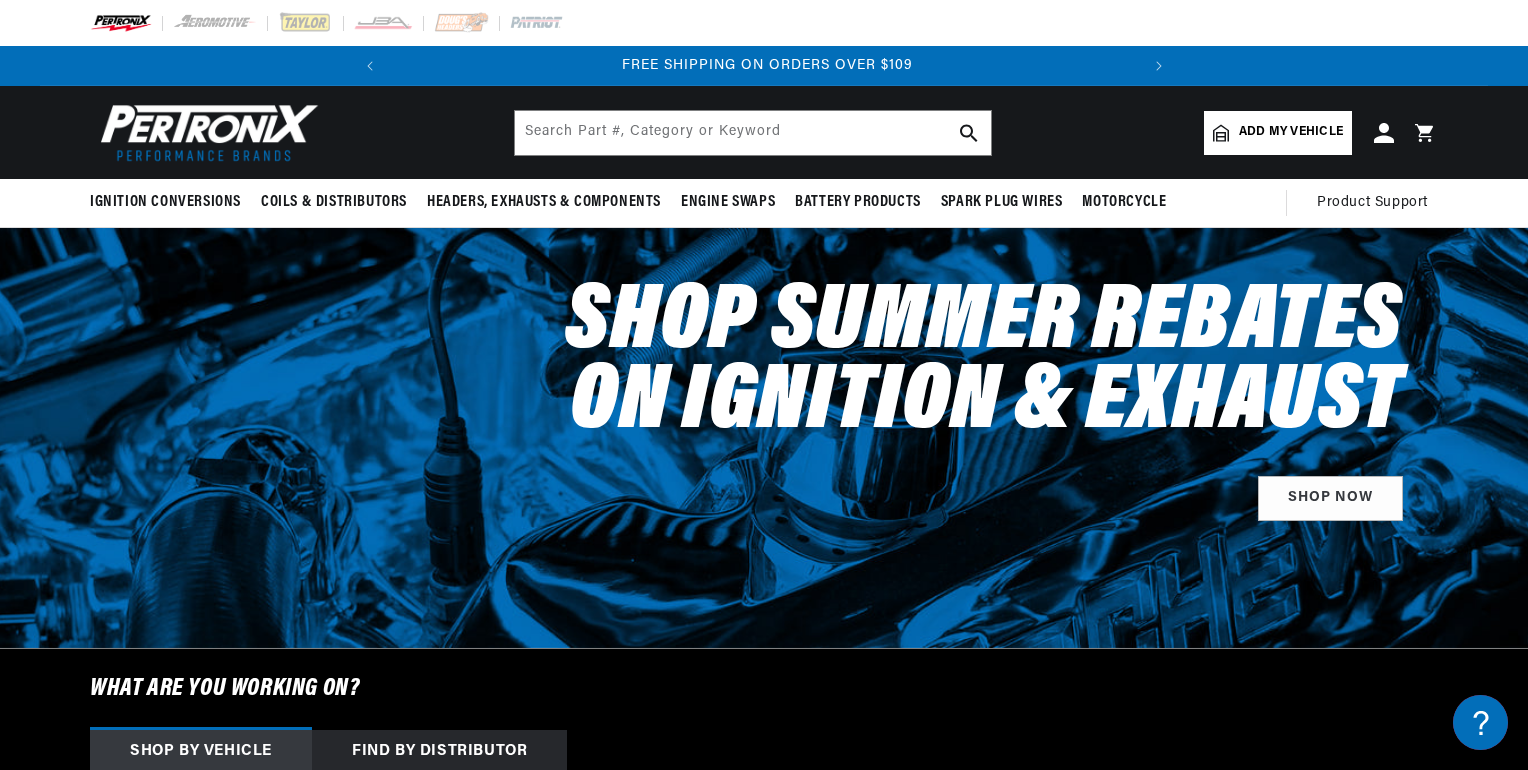 click on "Add my vehicle" at bounding box center (1278, 133) 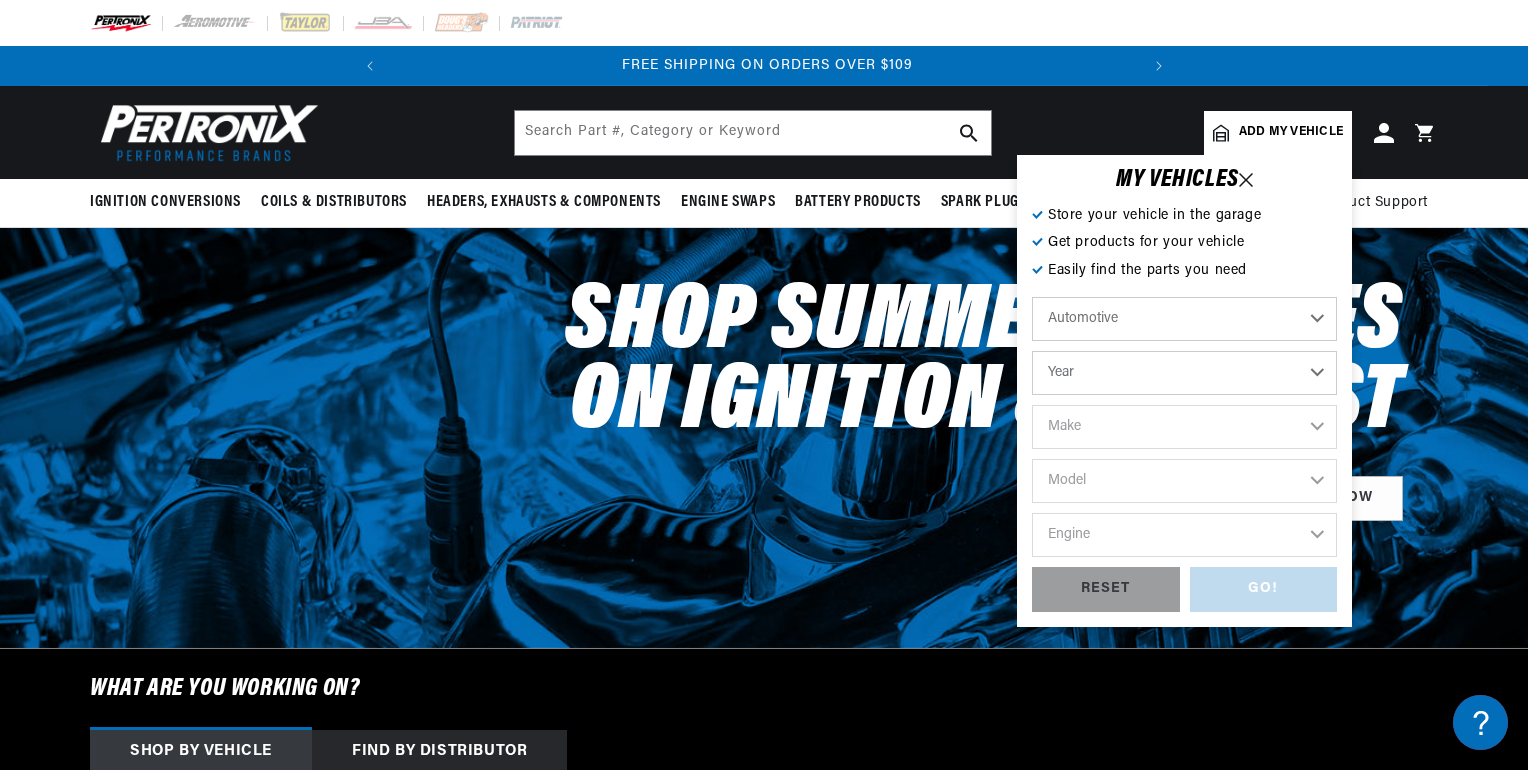 click on "Year
2022
2021
2020
2019
2018
2017
2016
2015
2014
2013
2012
2011
2010
2009
2008
2007
2006
2005
2004
2003
2002
2001
2000
1999
1998
1997
1996
1995
1994
1993
1992
1991
1990
1989
1988
1987
1986 1985" at bounding box center [1184, 373] 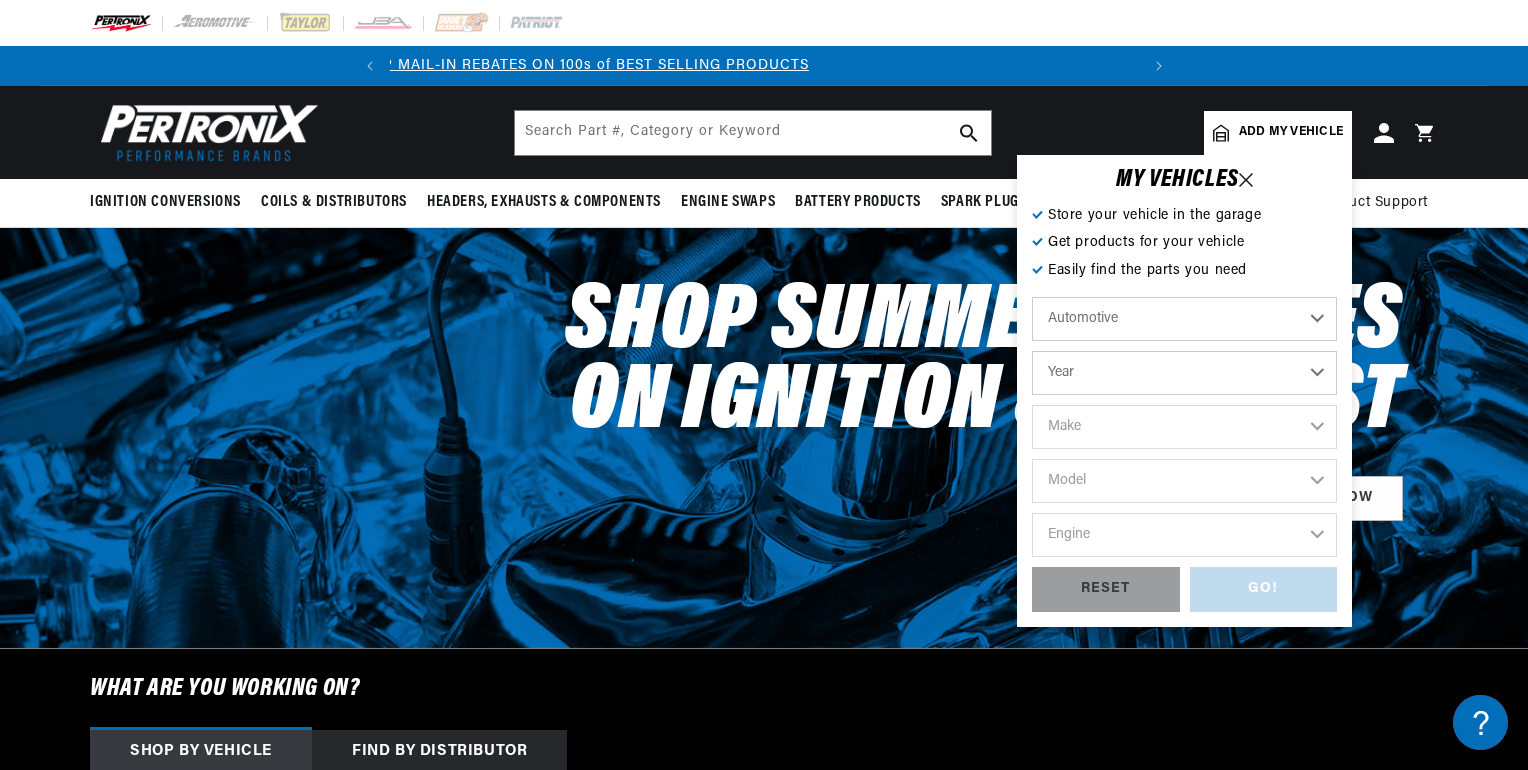 scroll, scrollTop: 0, scrollLeft: 0, axis: both 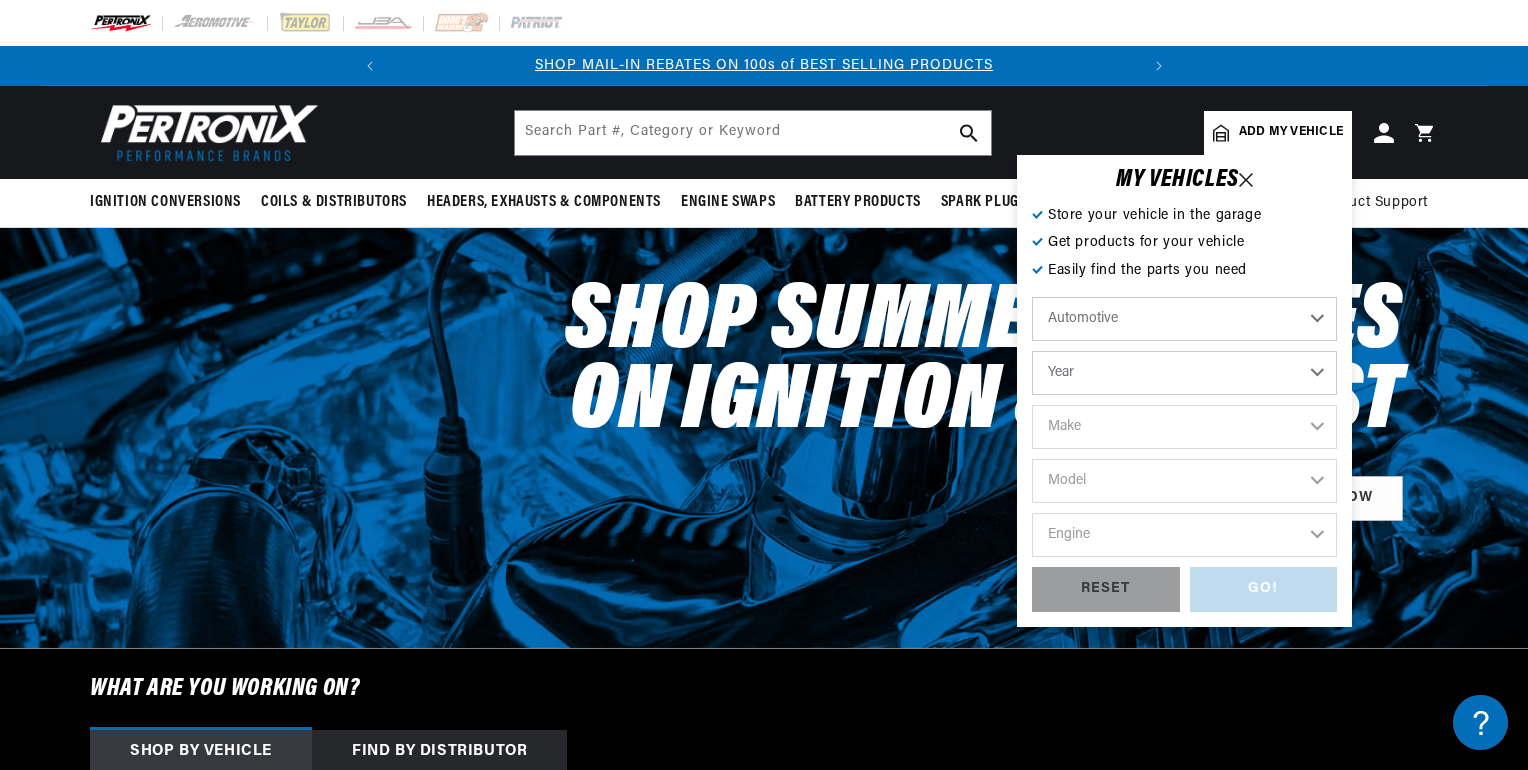 select on "1967" 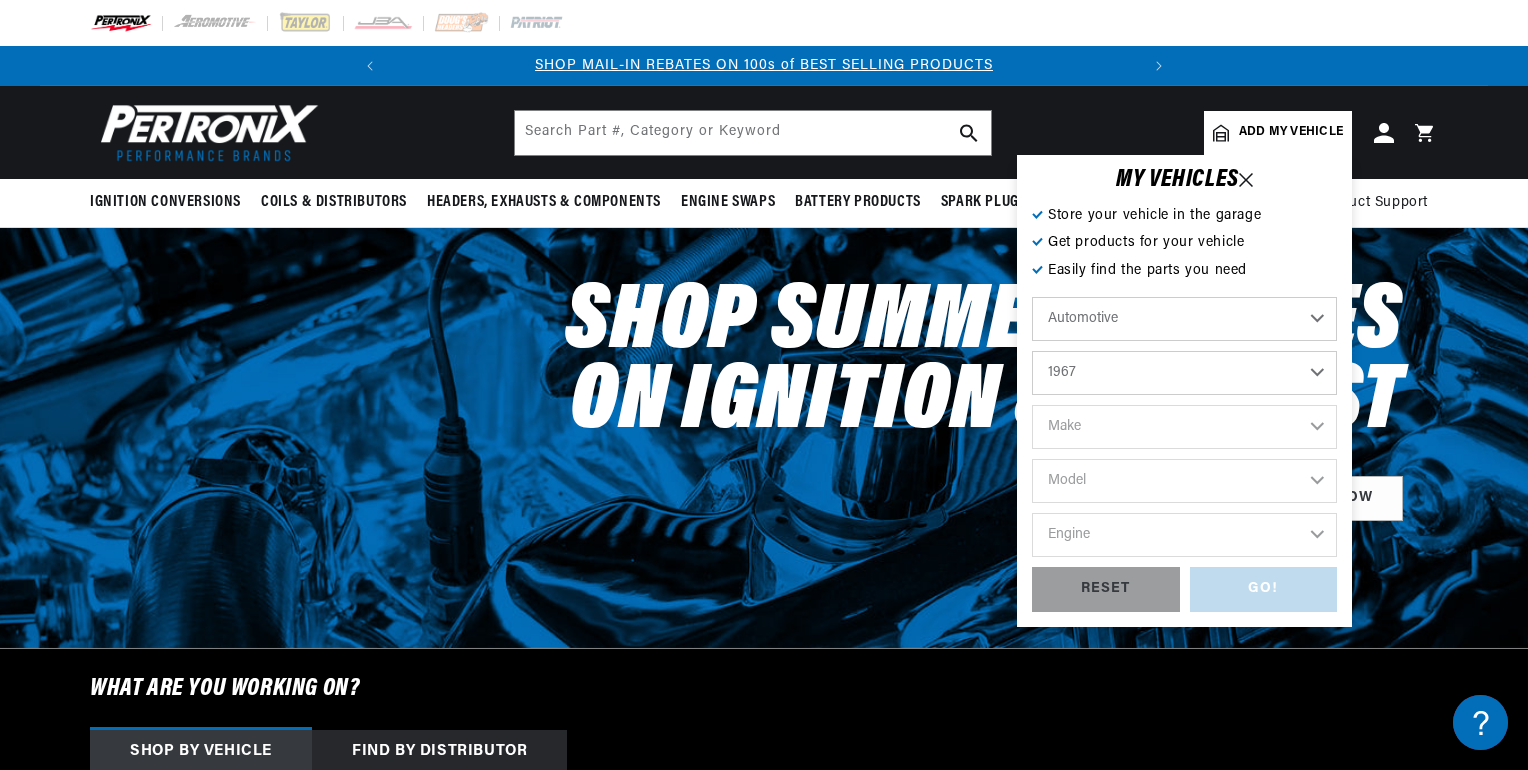 click on "Year
2022
2021
2020
2019
2018
2017
2016
2015
2014
2013
2012
2011
2010
2009
2008
2007
2006
2005
2004
2003
2002
2001
2000
1999
1998
1997
1996
1995
1994
1993
1992
1991
1990
1989
1988
1987
1986 1985" at bounding box center [1184, 373] 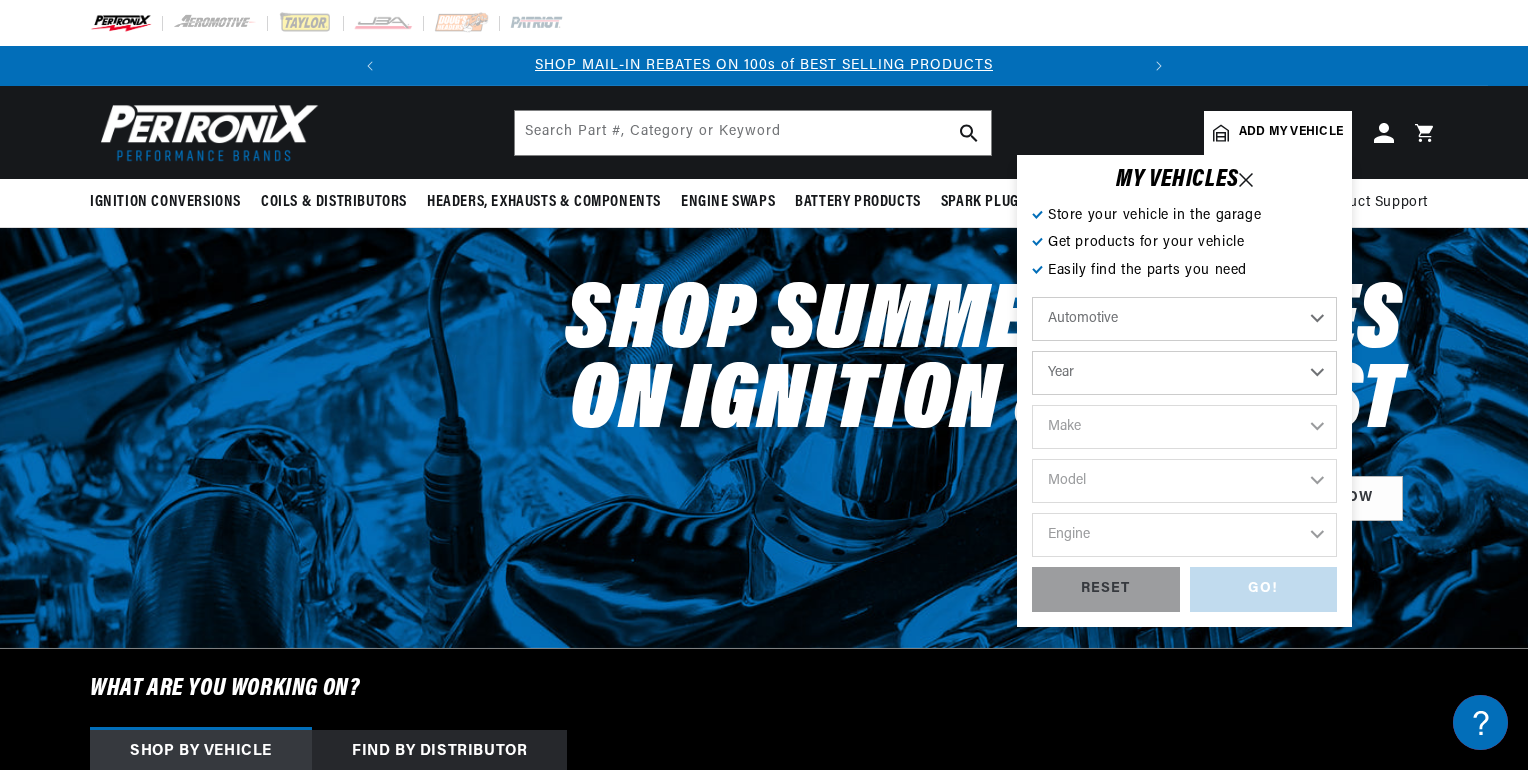 select on "1967" 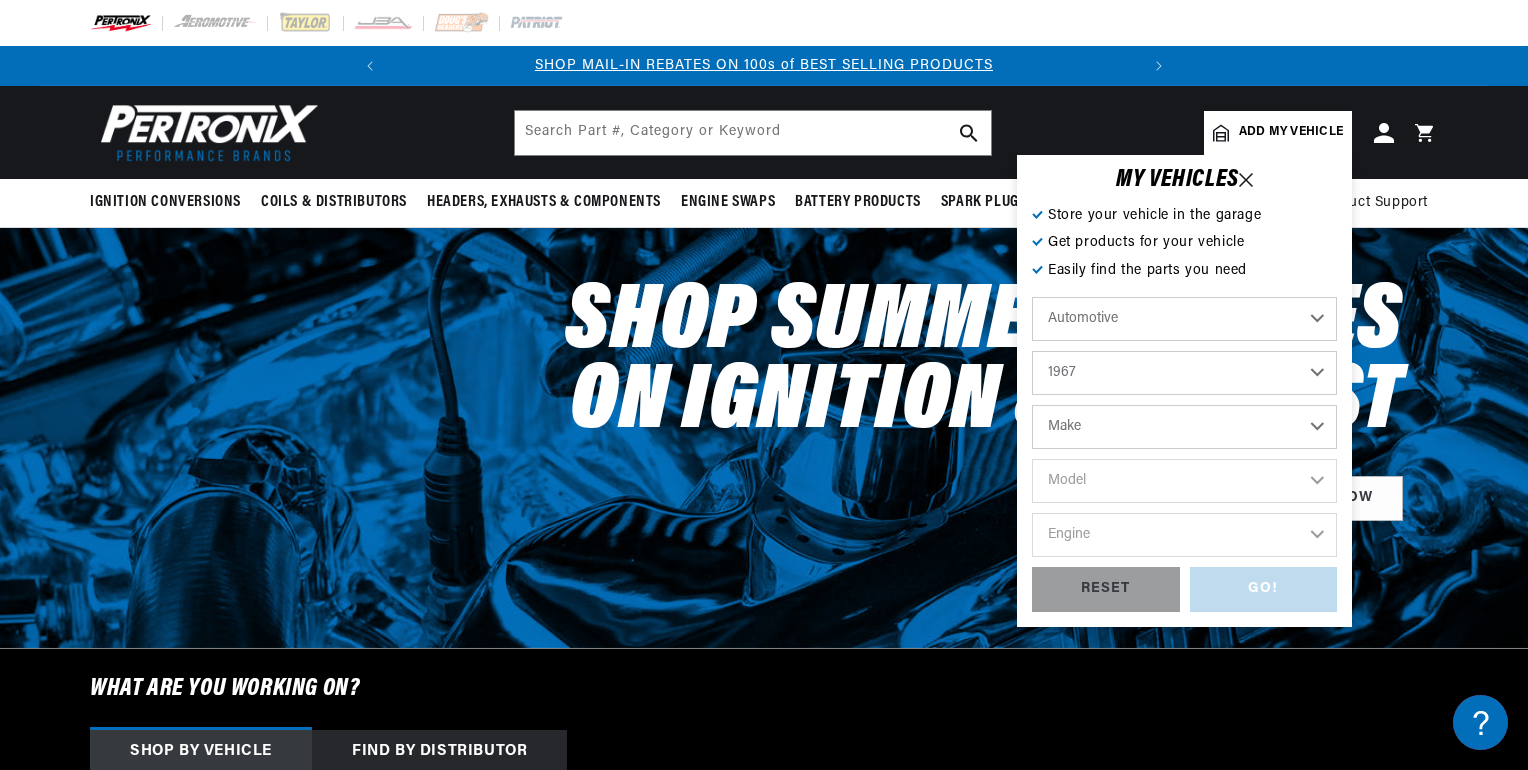 click on "Make
Alfa Romeo
American Motors
Aston Martin
Austin
Austin Healey
Avanti
Bentley
Buick
Cadillac
Checker
Chevrolet
Chrysler
Dodge
Ferrari
Fiat
Ford
Ford (Europe)
GMC
Gordon-Keeble
IHC Truck
International
Jaguar
Jeep
Lamborghini
Lancia
Lincoln
Lotus
Maserati
Mercedes-Benz
Mercury
MG
Military Vehicles Morris" at bounding box center [1184, 427] 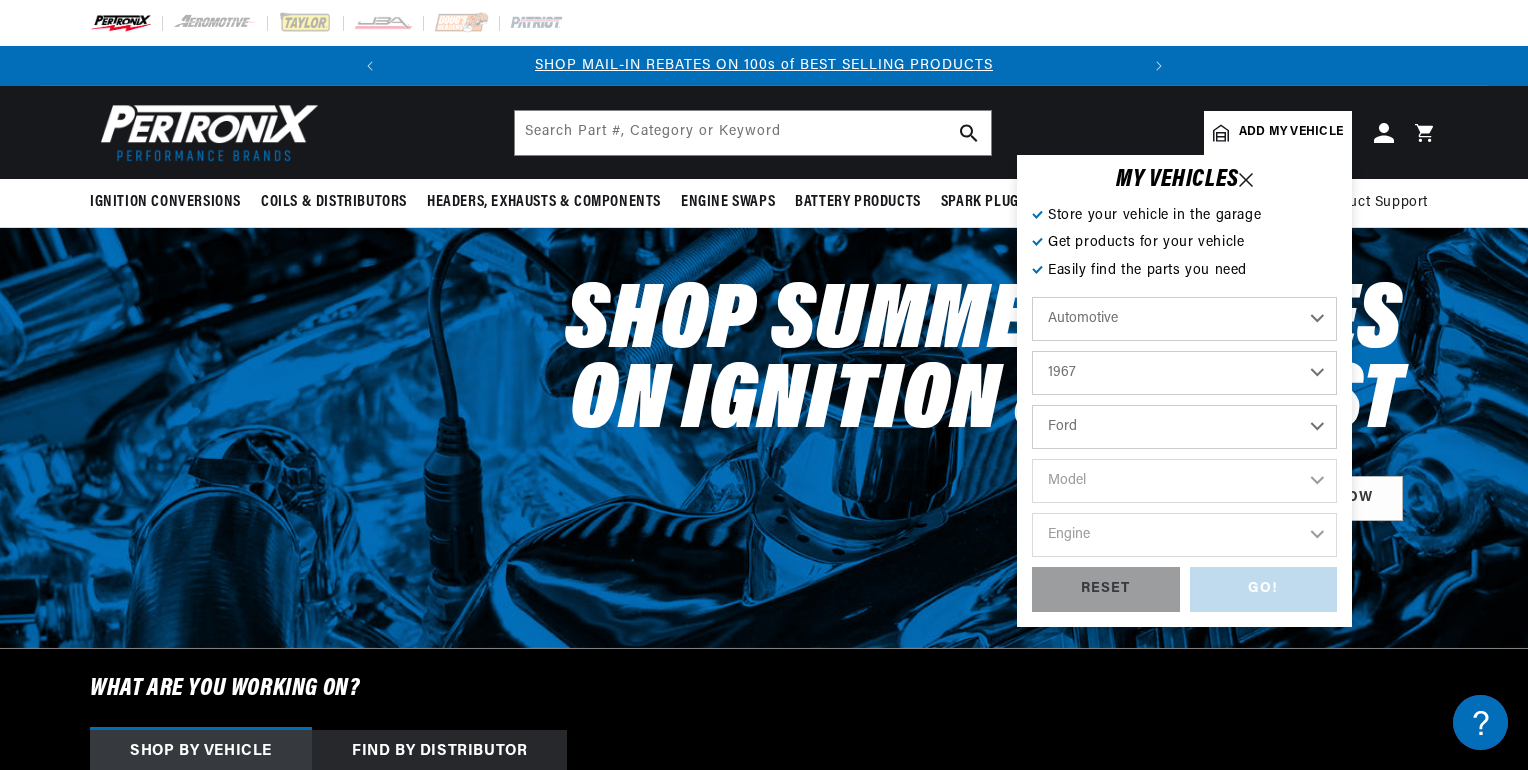 click on "Make
Alfa Romeo
American Motors
Aston Martin
Austin
Austin Healey
Avanti
Bentley
Buick
Cadillac
Checker
Chevrolet
Chrysler
Dodge
Ferrari
Fiat
Ford
Ford (Europe)
GMC
Gordon-Keeble
IHC Truck
International
Jaguar
Jeep
Lamborghini
Lancia
Lincoln
Lotus
Maserati
Mercedes-Benz
Mercury
MG
Military Vehicles Morris" at bounding box center [1184, 427] 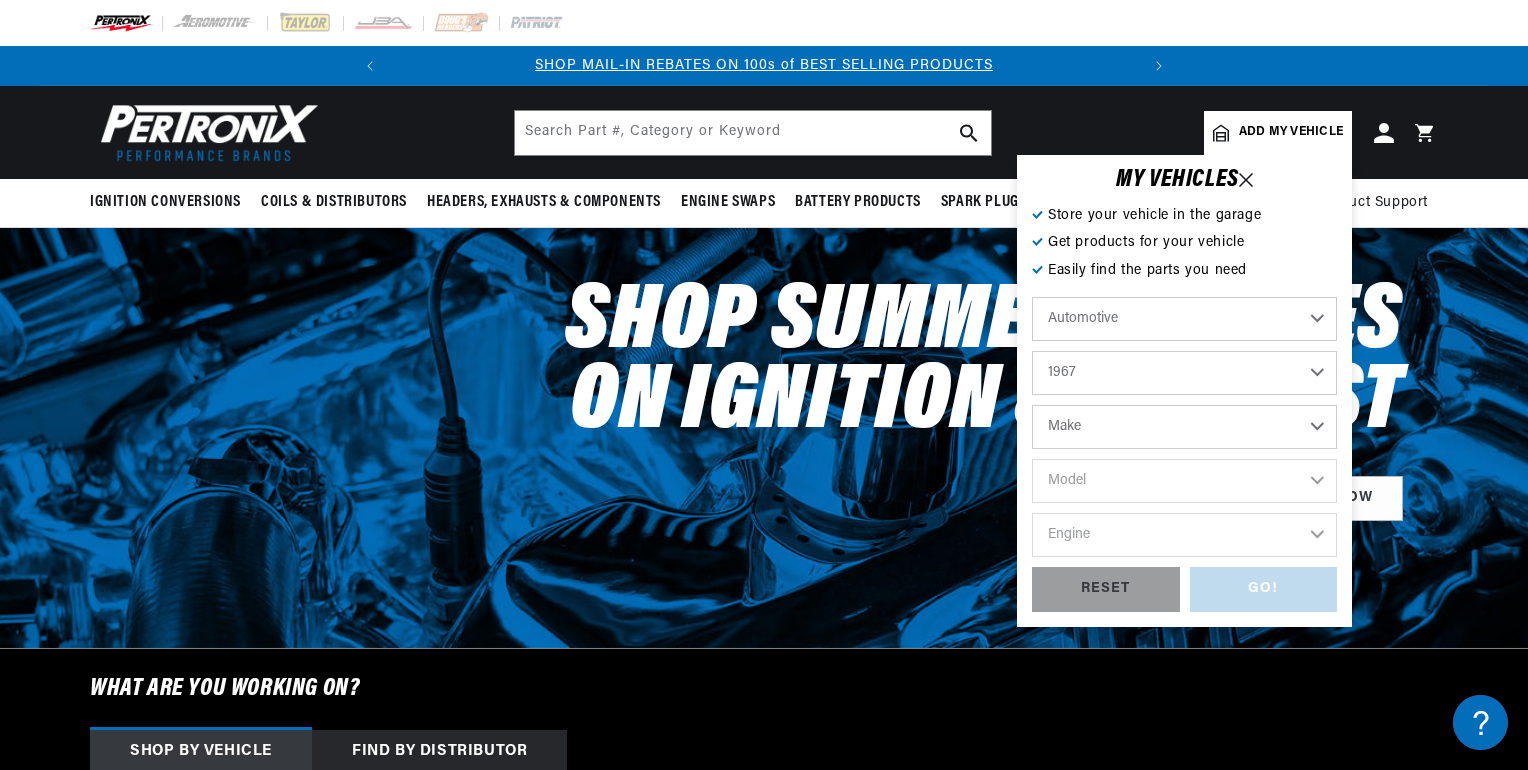 select on "Ford" 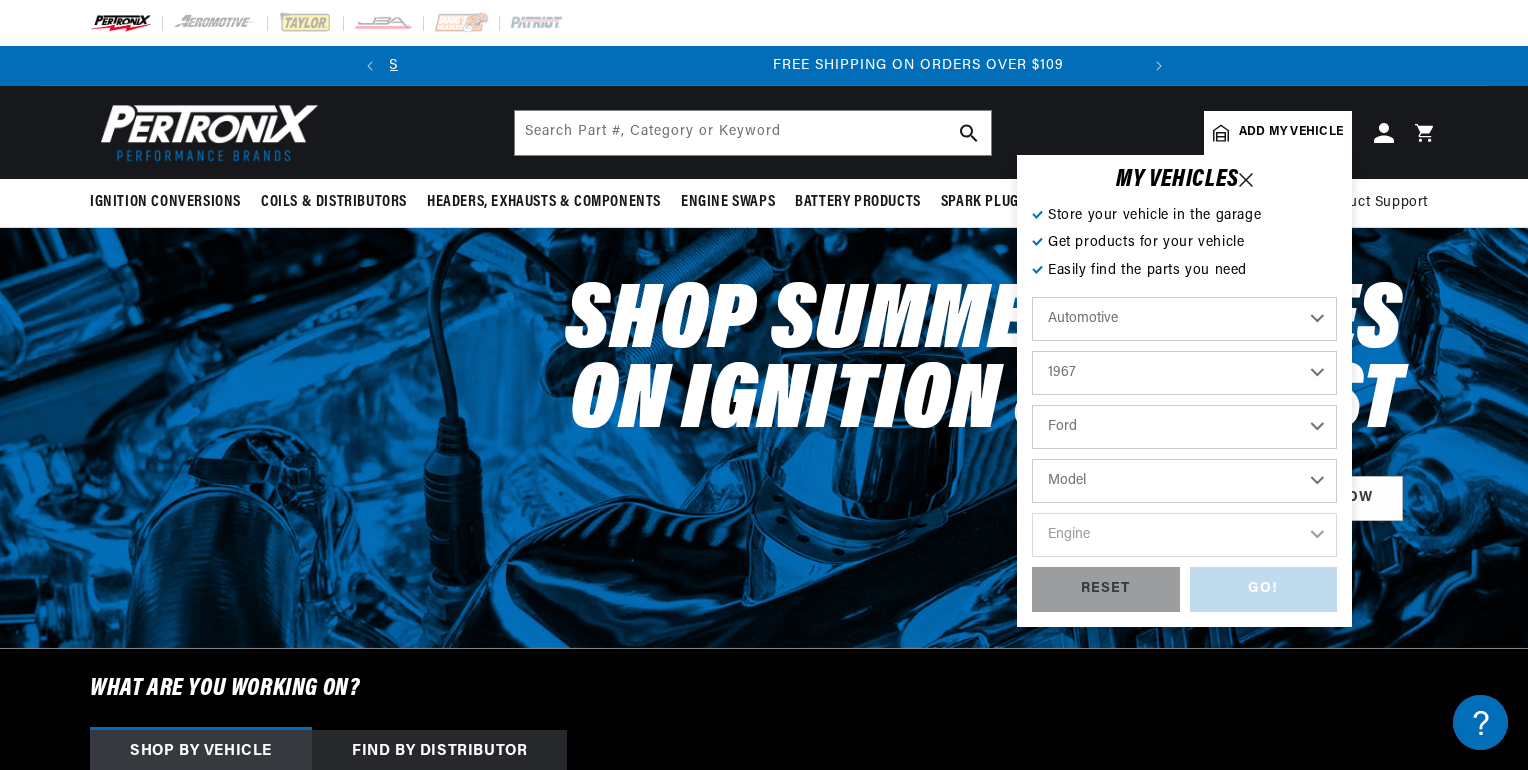 scroll, scrollTop: 0, scrollLeft: 746, axis: horizontal 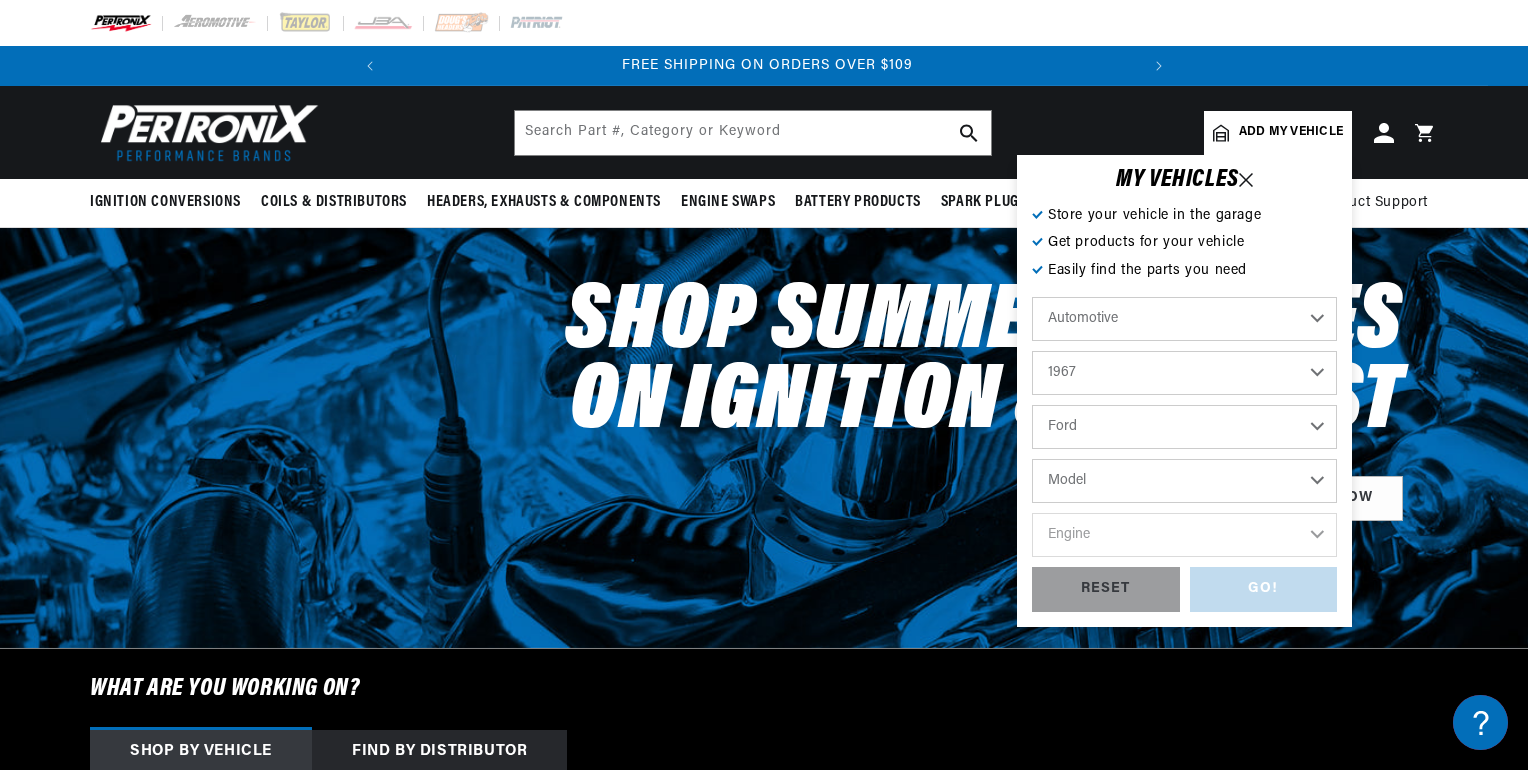 click on "Model
Bronco
Club Wagon
Country Sedan
Country Squire
Custom
Custom 500
Econoline
F-100
F-250
F-350
Fairlane
Falcon
Galaxie
Galaxie 500
GT40
LTD
Mustang
P-100
Ranch Wagon
Ranchero
Thunderbird" at bounding box center [1184, 481] 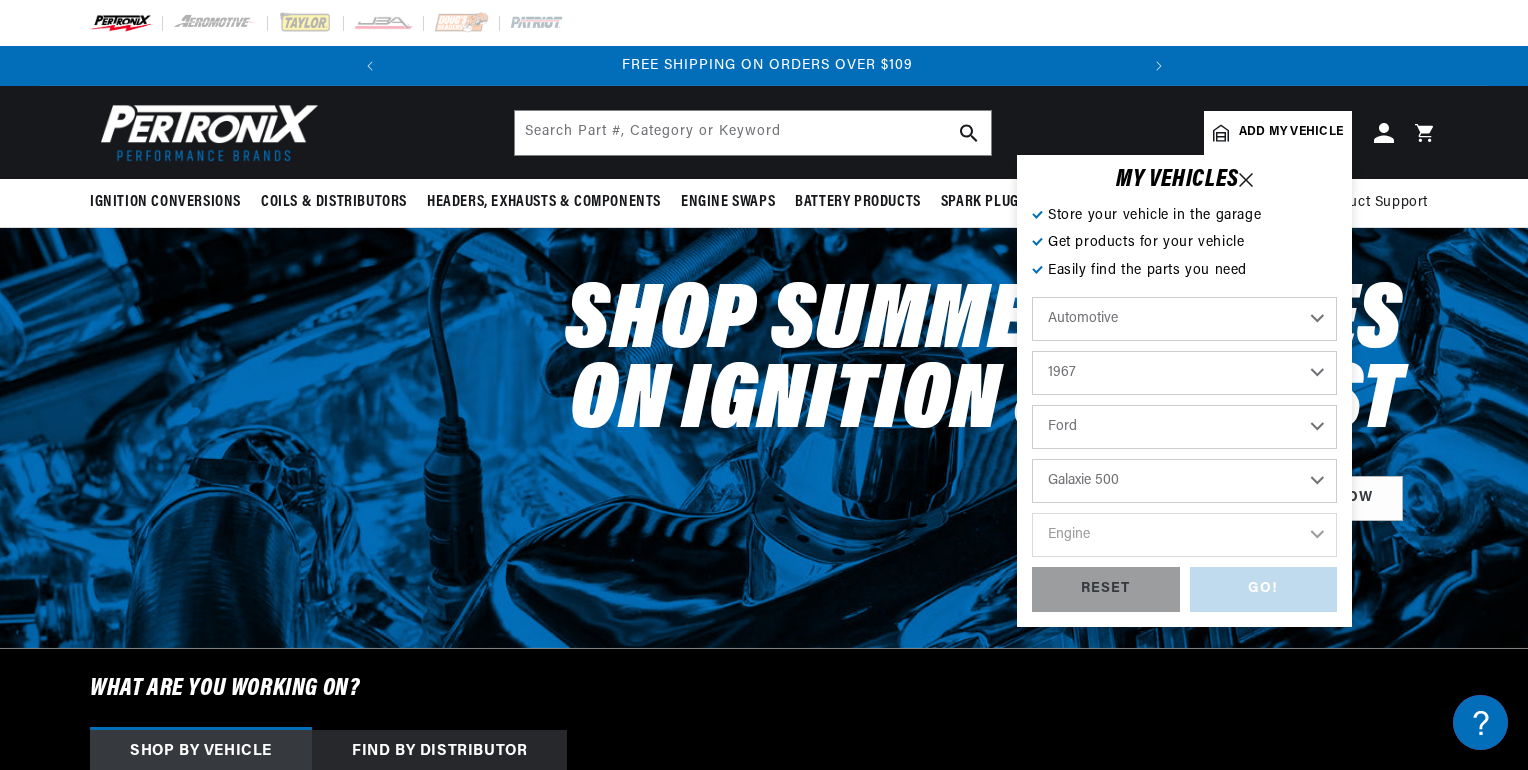 click on "Model
Bronco
Club Wagon
Country Sedan
Country Squire
Custom
Custom 500
Econoline
F-100
F-250
F-350
Fairlane
Falcon
Galaxie
Galaxie 500
GT40
LTD
Mustang
P-100
Ranch Wagon
Ranchero
Thunderbird" at bounding box center [1184, 481] 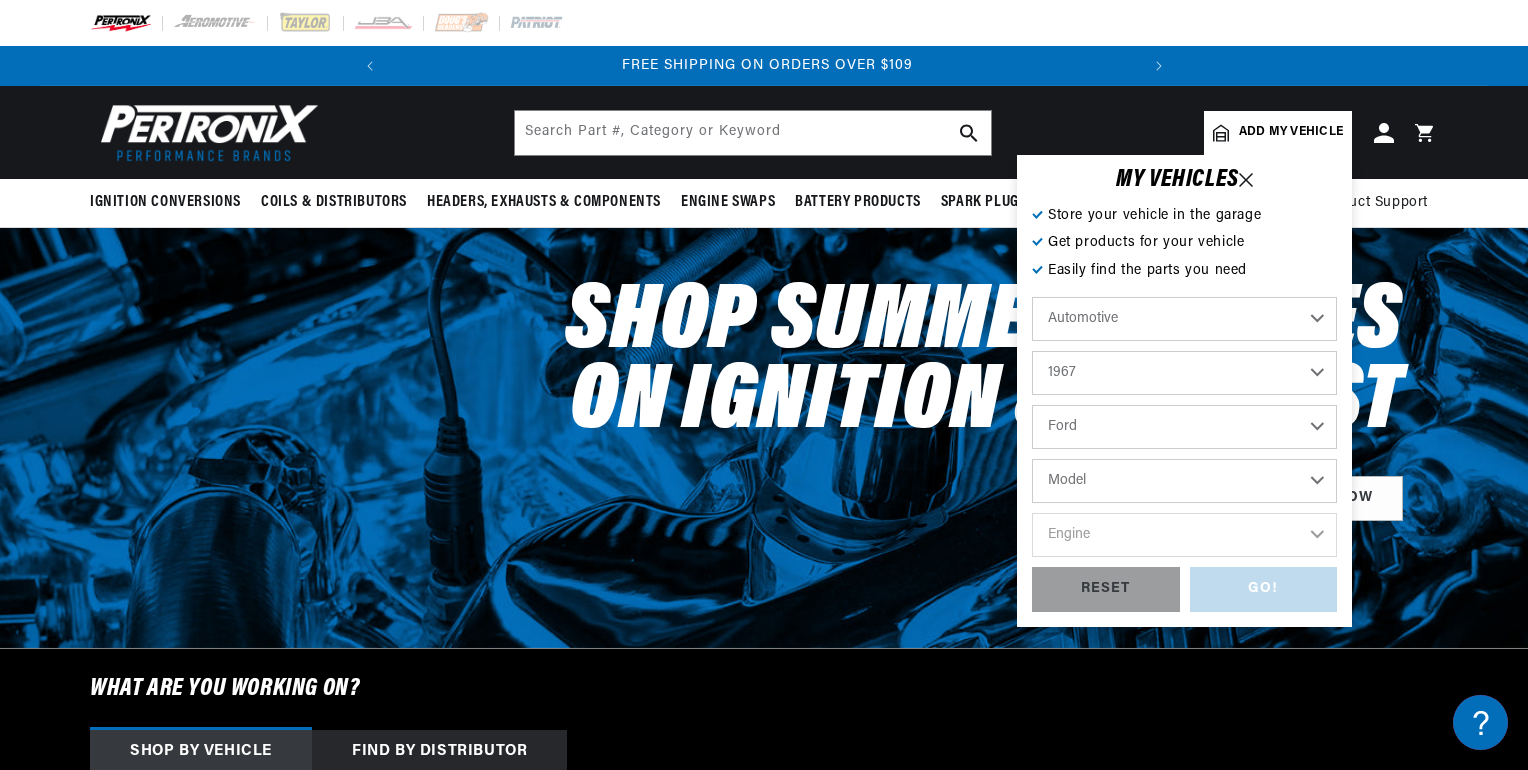 select on "Galaxie-500" 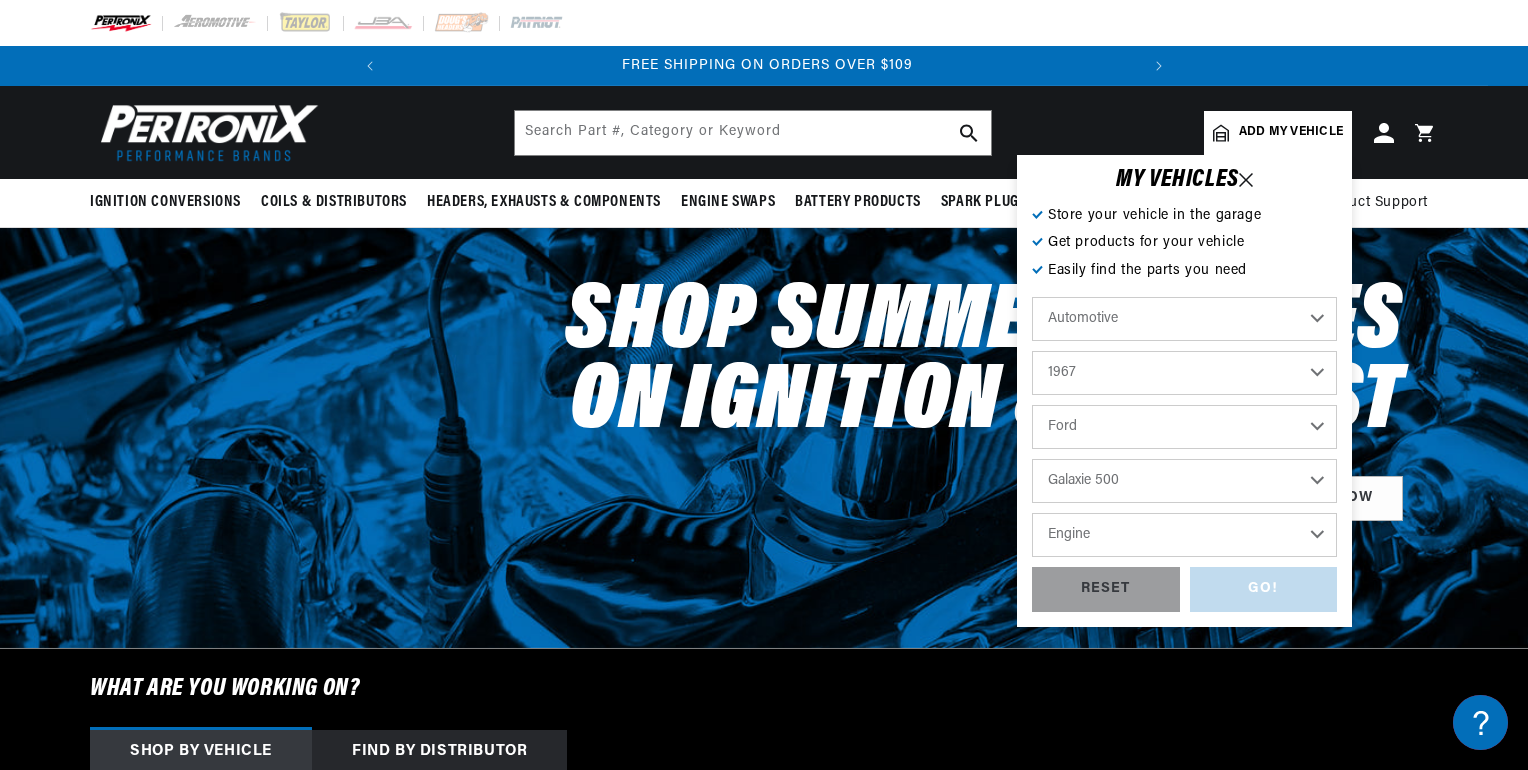 click on "Engine
289cid / 4.7L
427cid / 7.0L
428cid / 7.0L" at bounding box center [1184, 535] 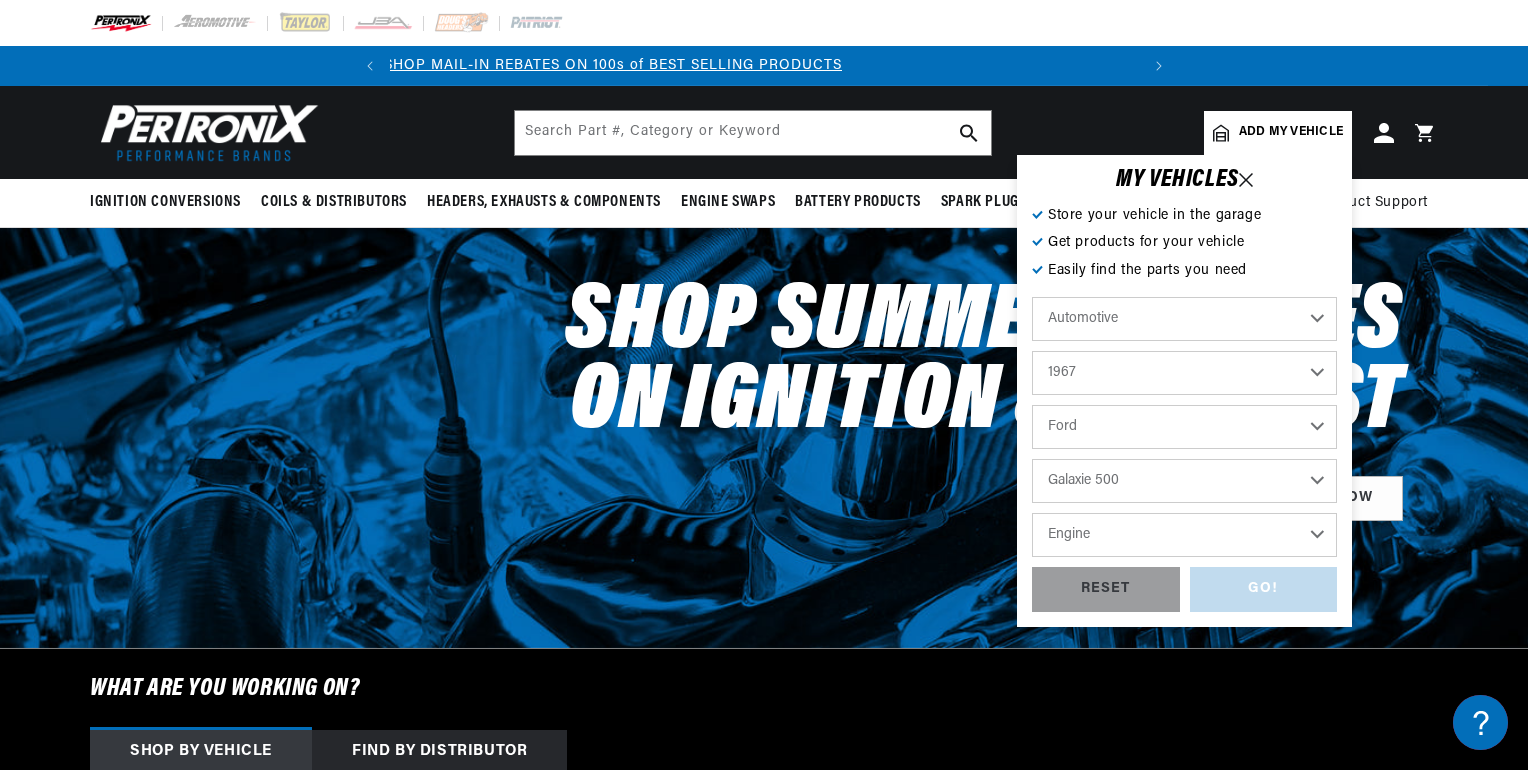 scroll, scrollTop: 0, scrollLeft: 0, axis: both 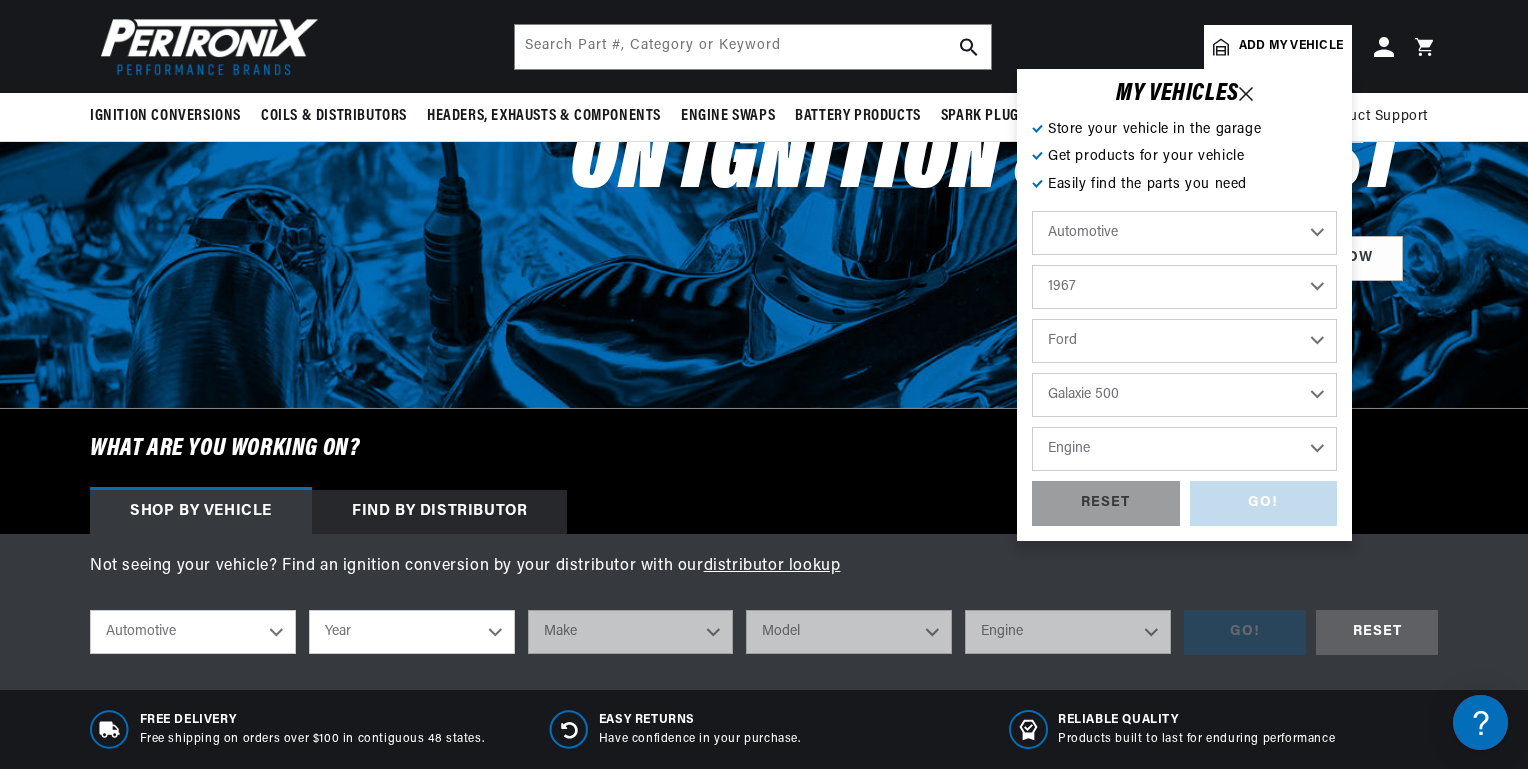 click on "Engine
289cid / 4.7L
427cid / 7.0L
428cid / 7.0L" at bounding box center [1184, 449] 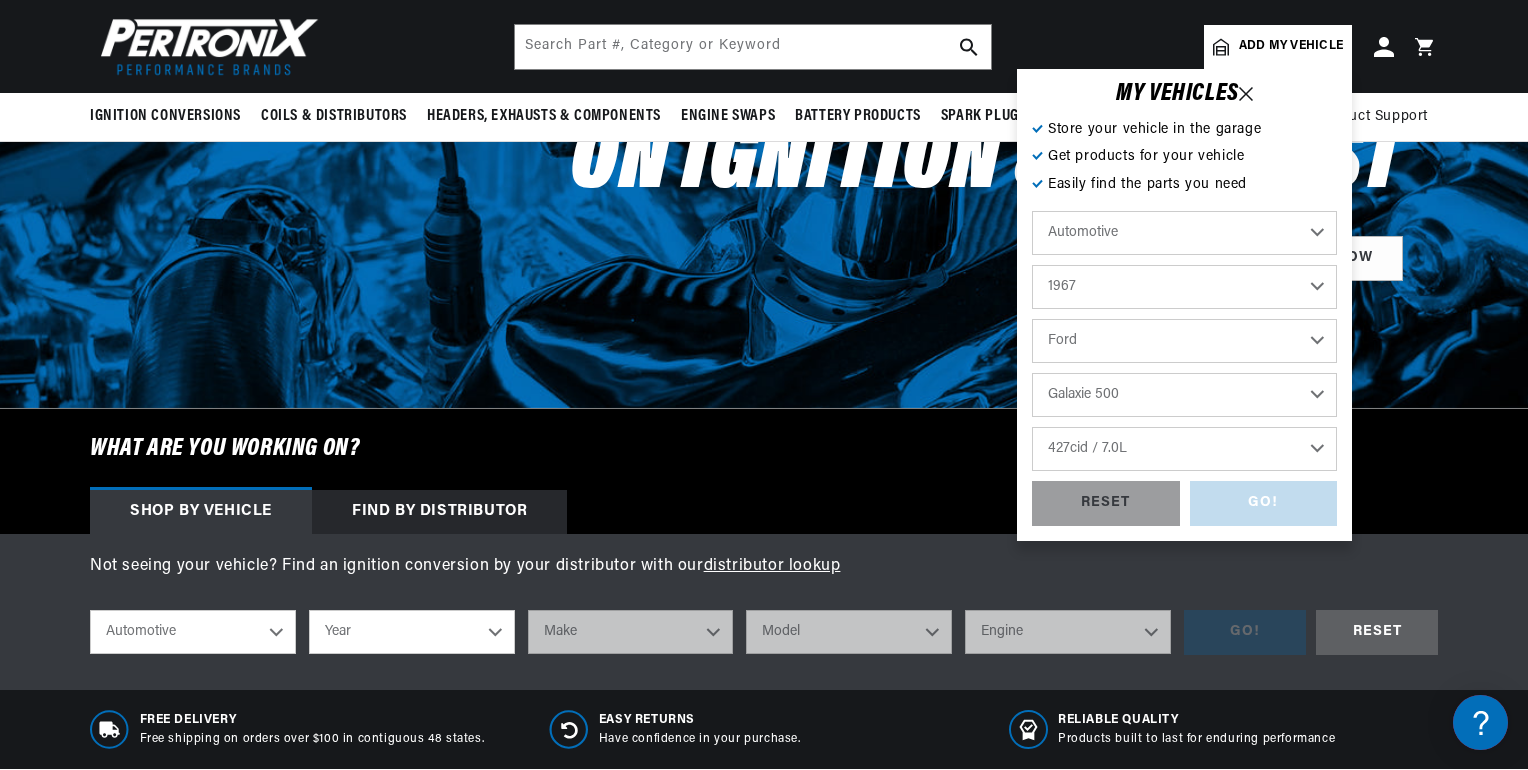 click on "Engine
289cid / 4.7L
427cid / 7.0L
428cid / 7.0L" at bounding box center (1184, 449) 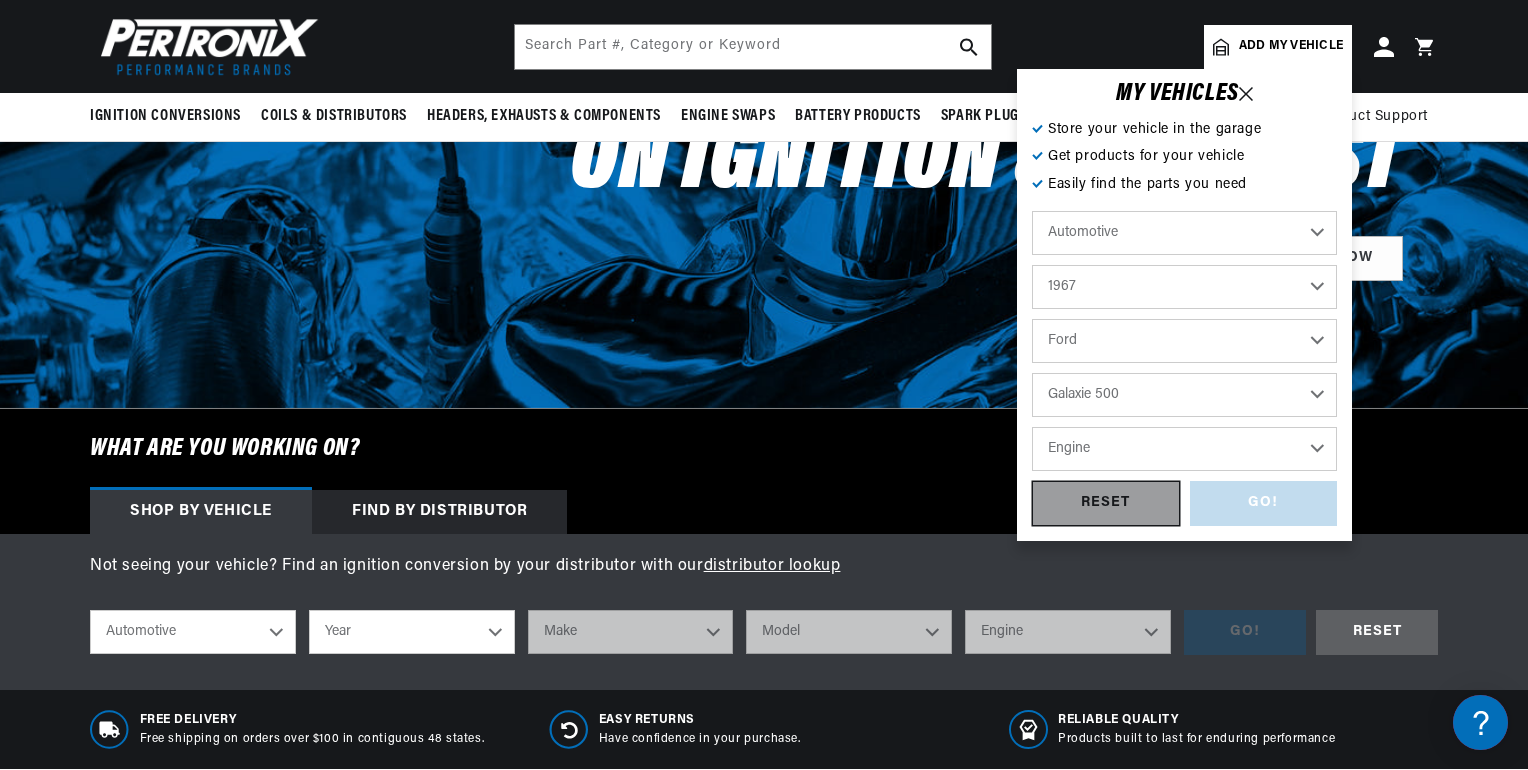 select on "427cid-7.0L" 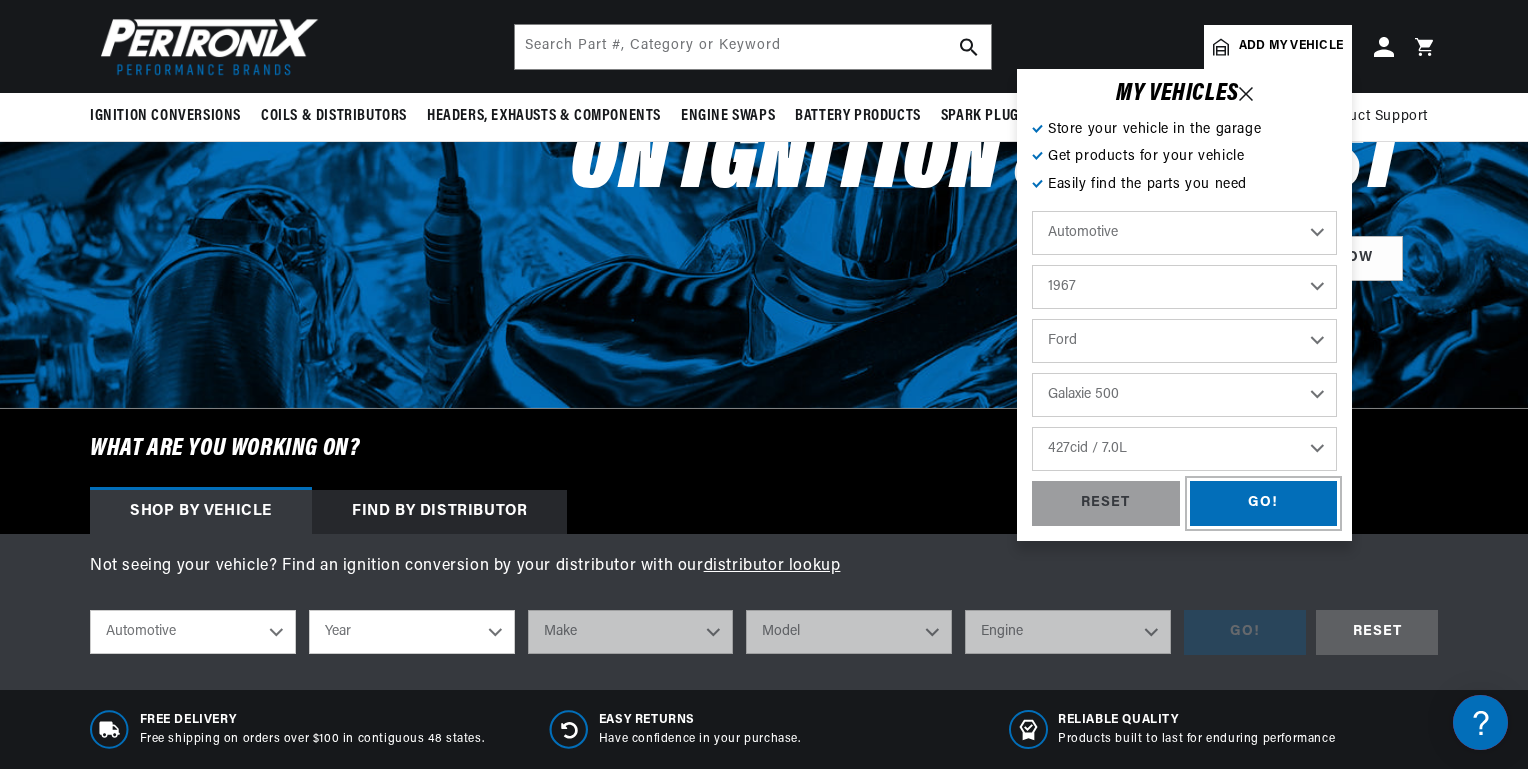 click on "GO!" at bounding box center (1264, 503) 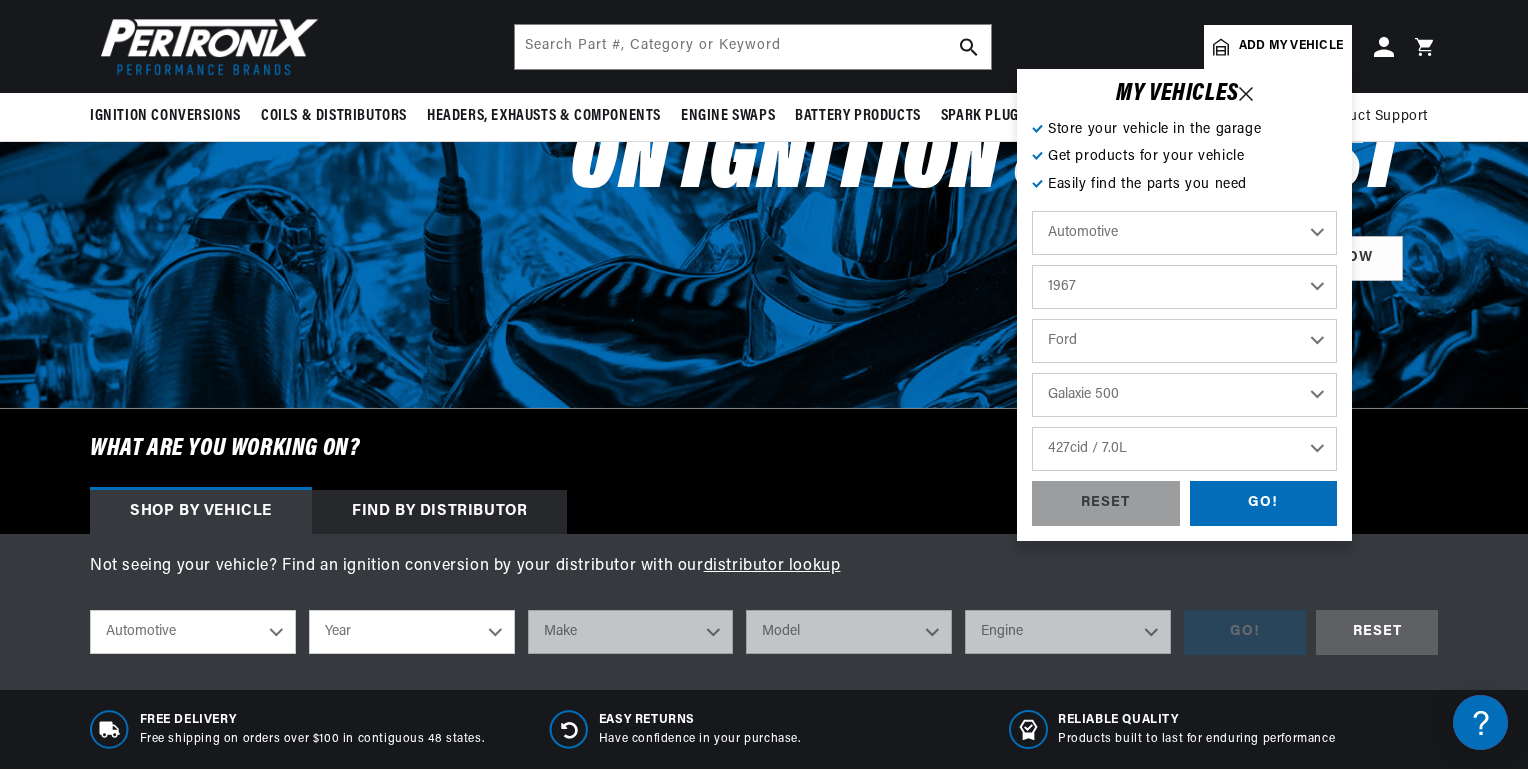 select on "1967" 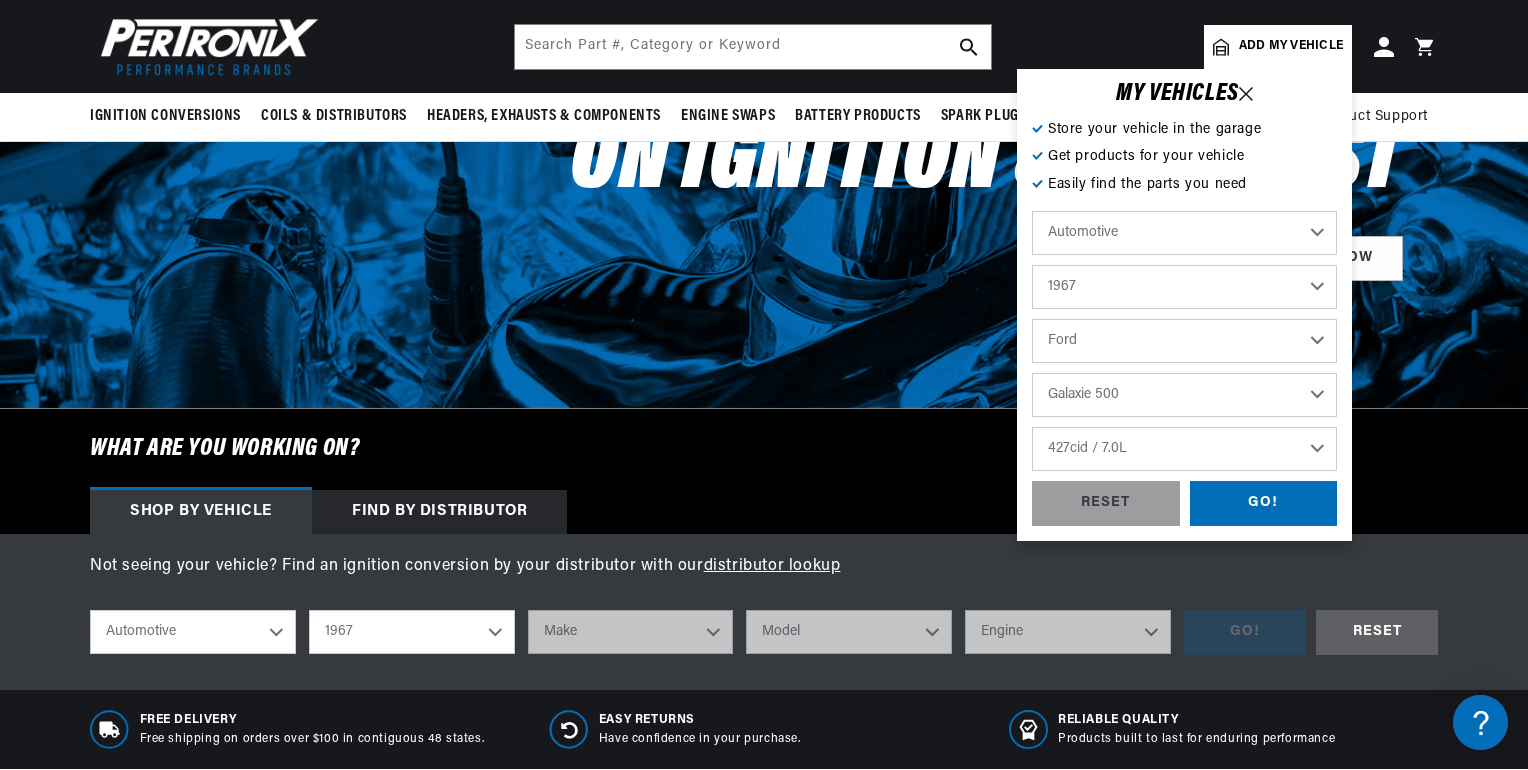 select on "Ford" 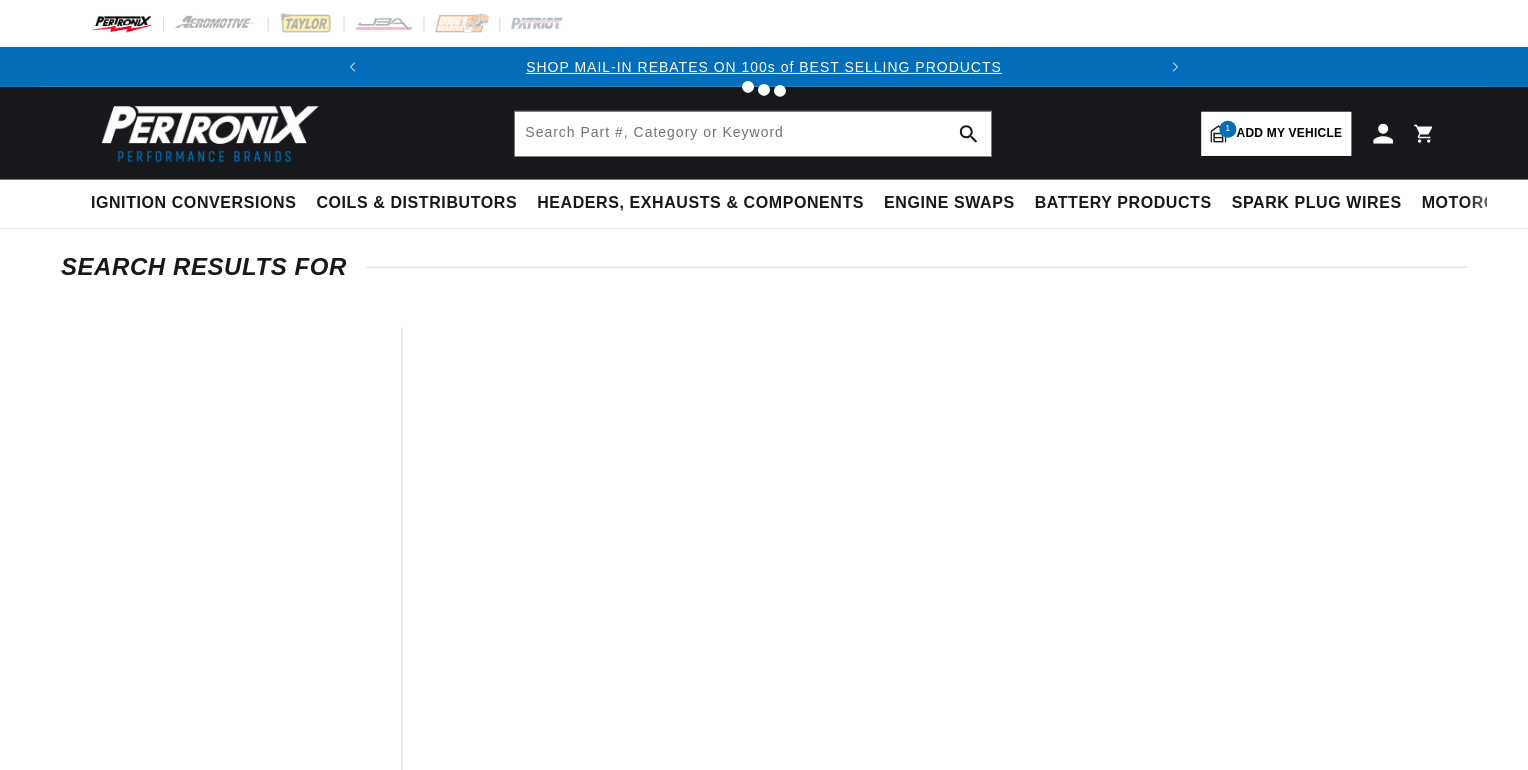 scroll, scrollTop: 0, scrollLeft: 0, axis: both 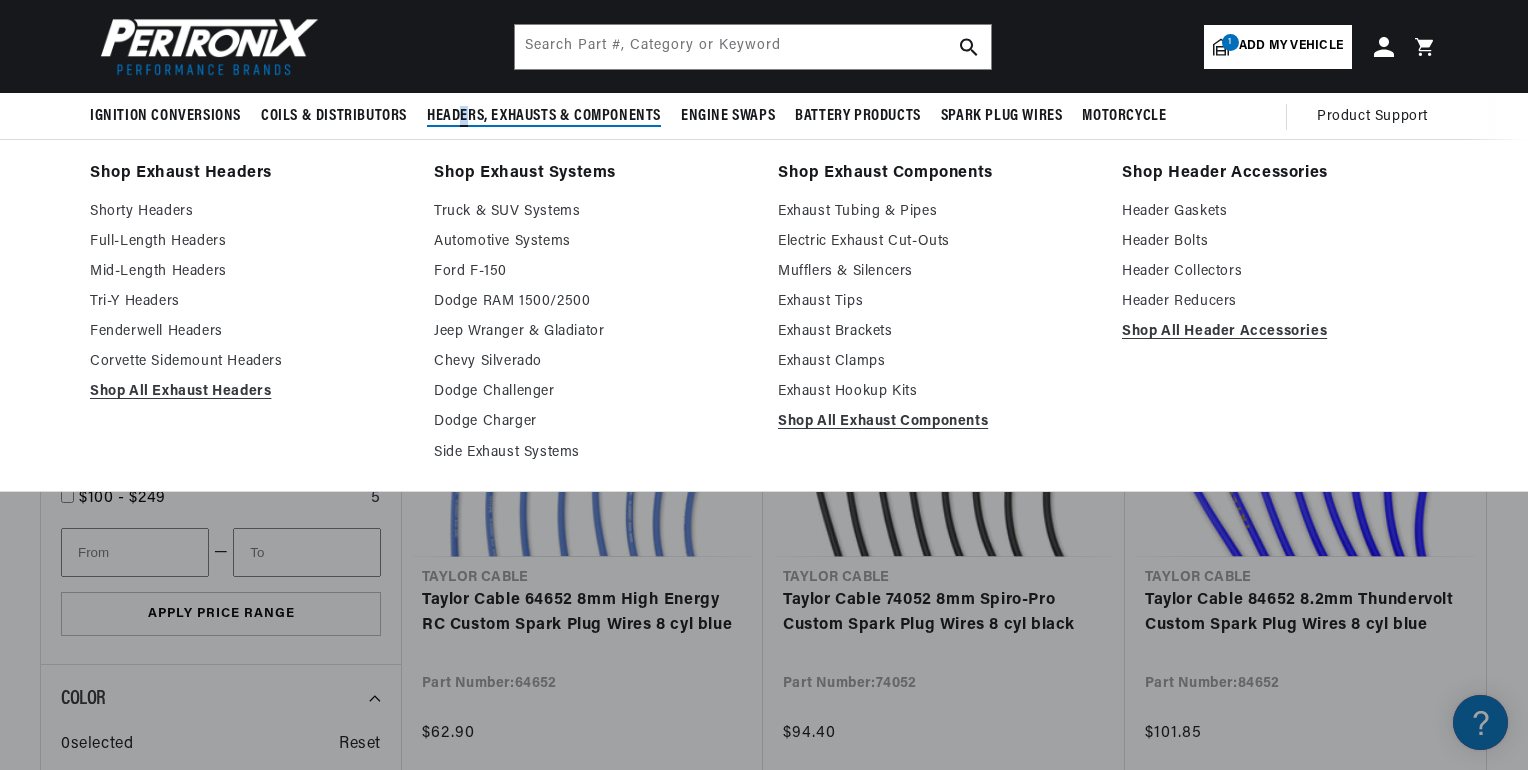 click on "Headers, Exhausts & Components" at bounding box center (544, 116) 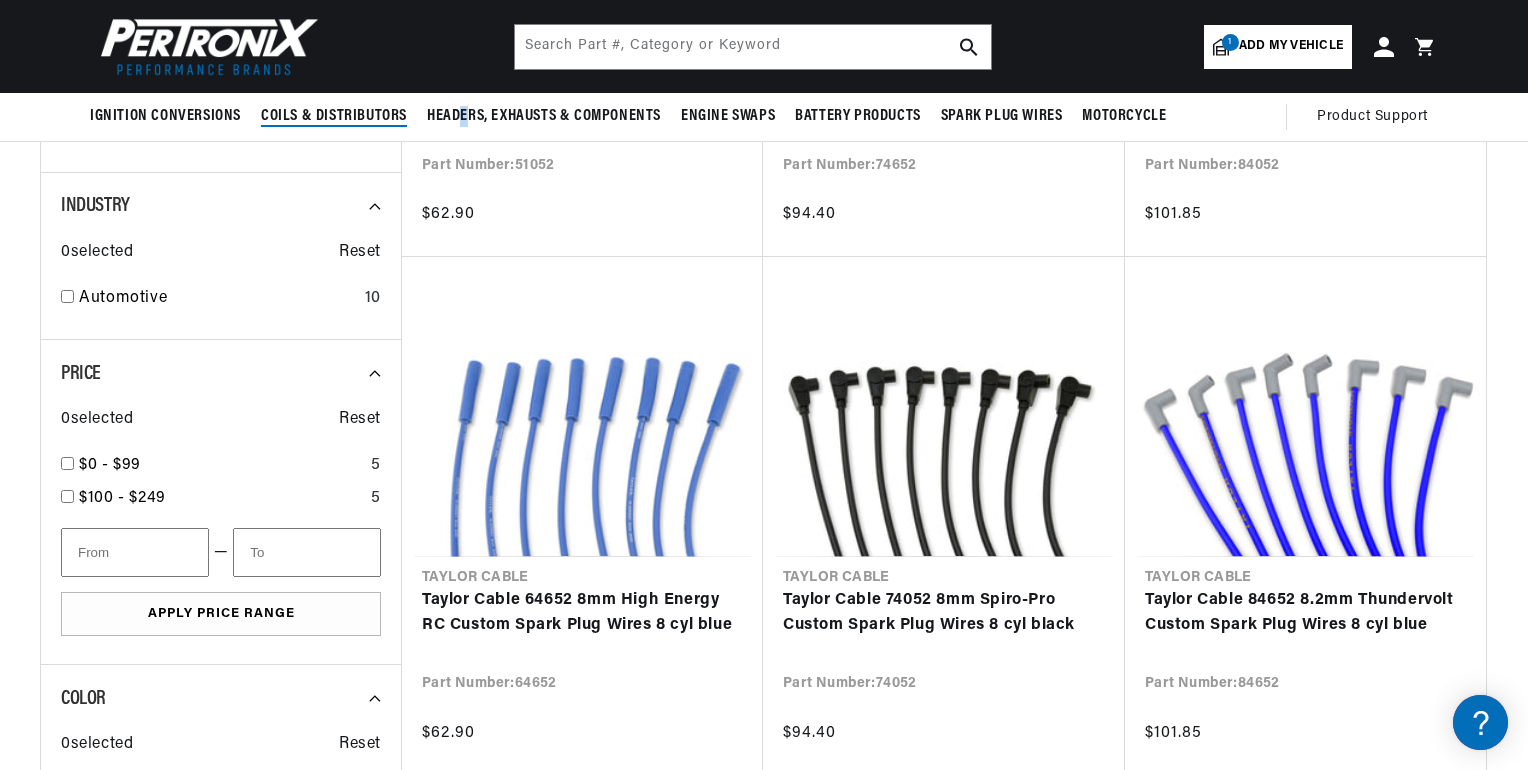 scroll, scrollTop: 0, scrollLeft: 0, axis: both 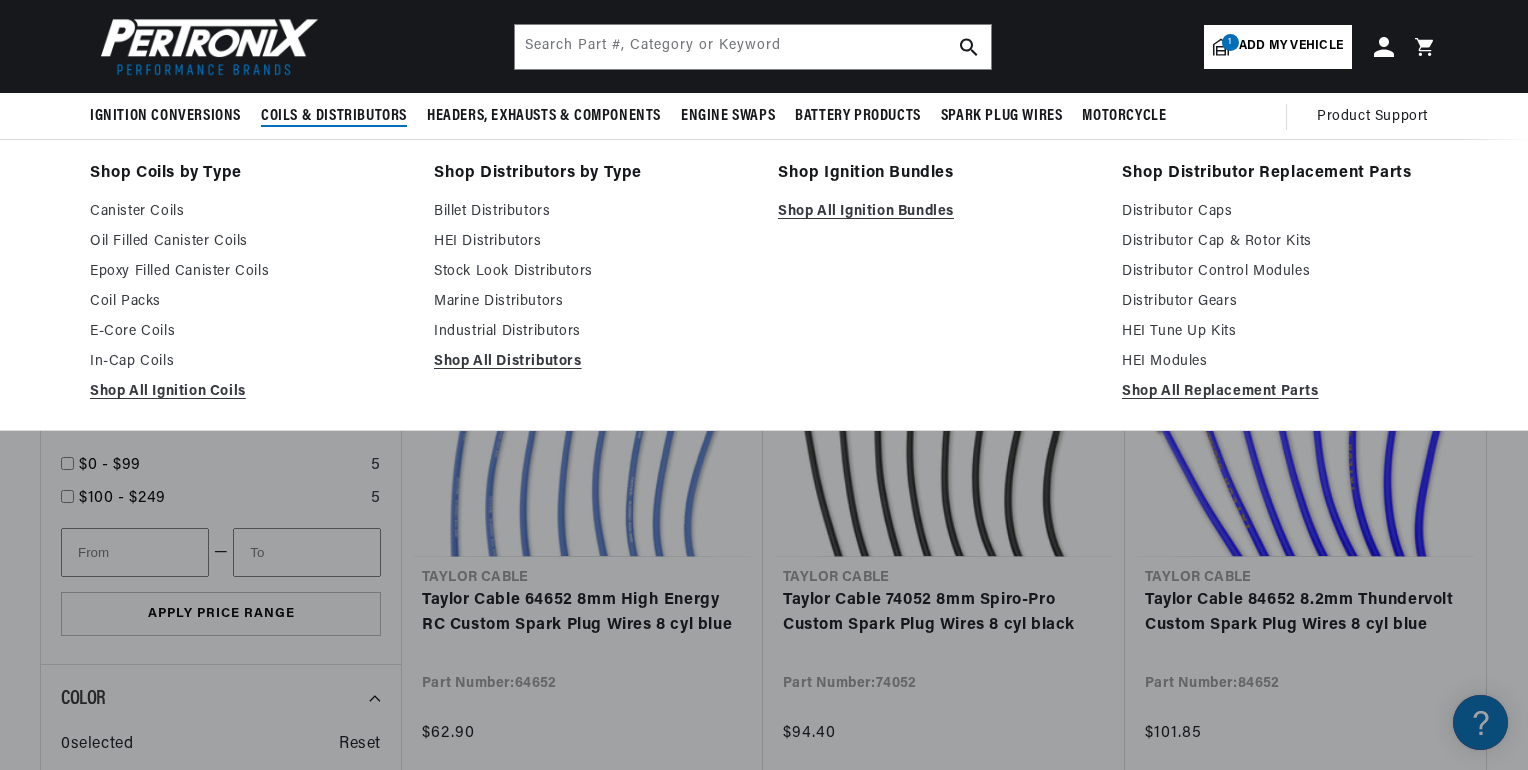 click on "Coils & Distributors" at bounding box center [334, 116] 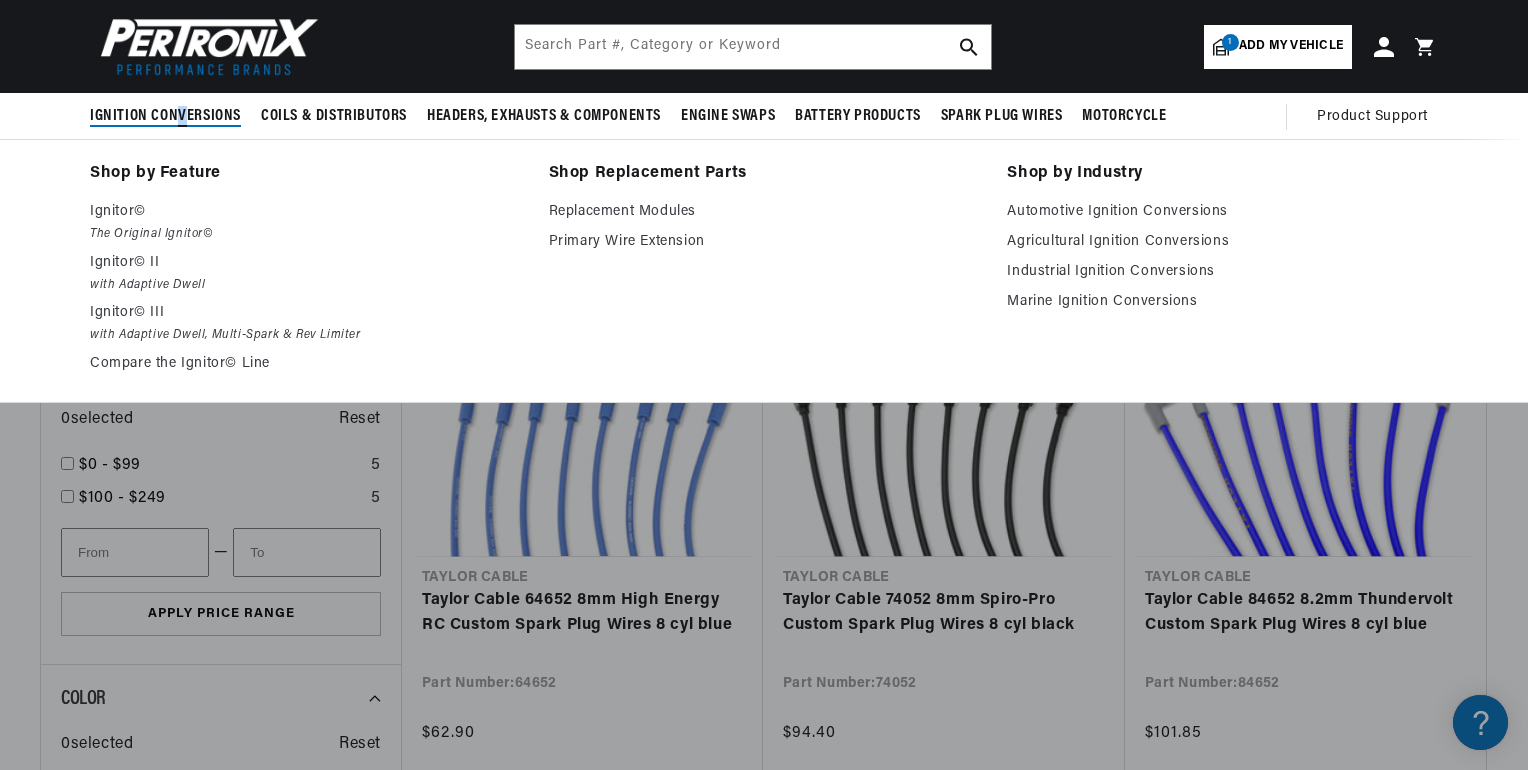 click on "Ignition Conversions" at bounding box center [165, 116] 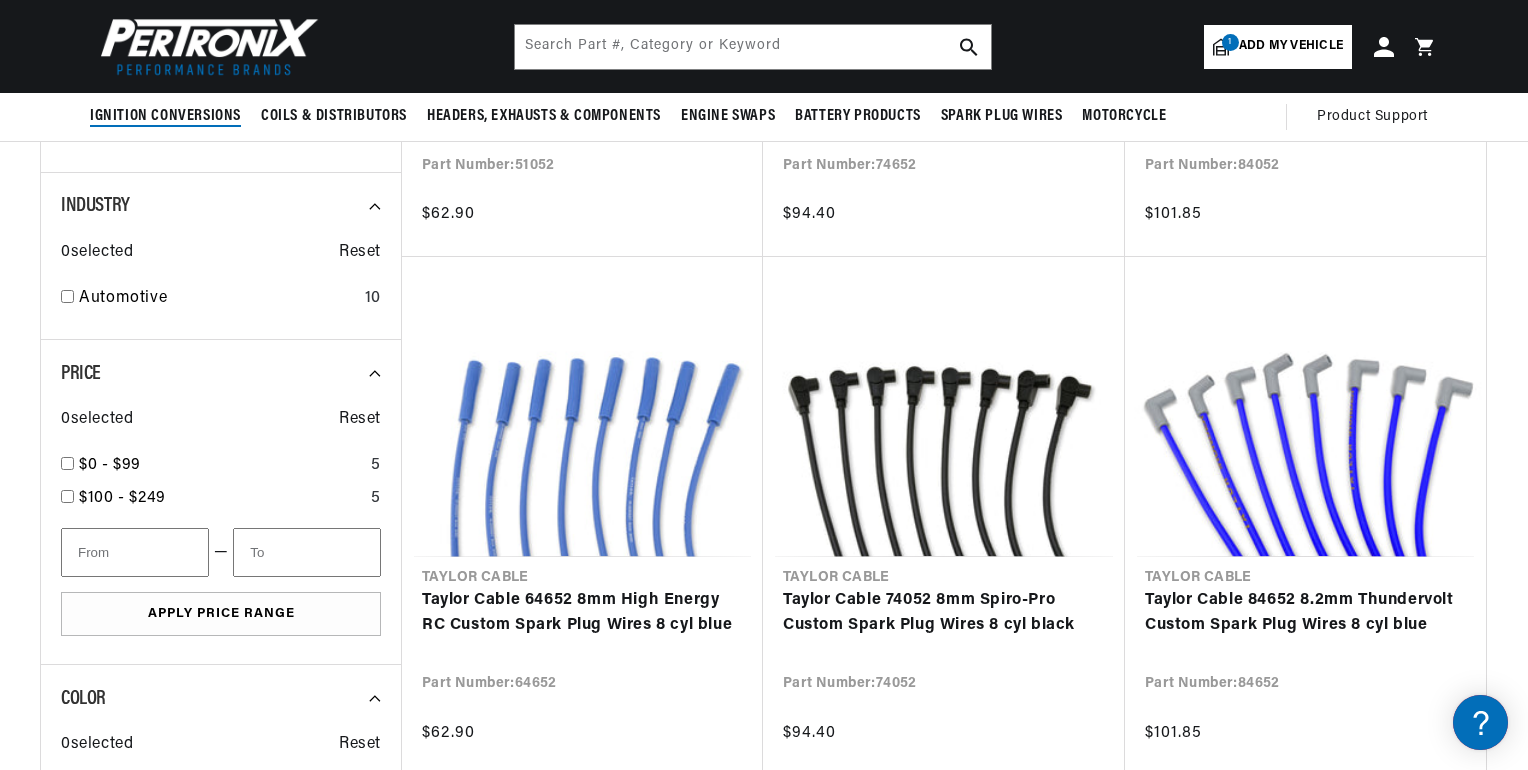drag, startPoint x: 186, startPoint y: 119, endPoint x: 161, endPoint y: 113, distance: 25.70992 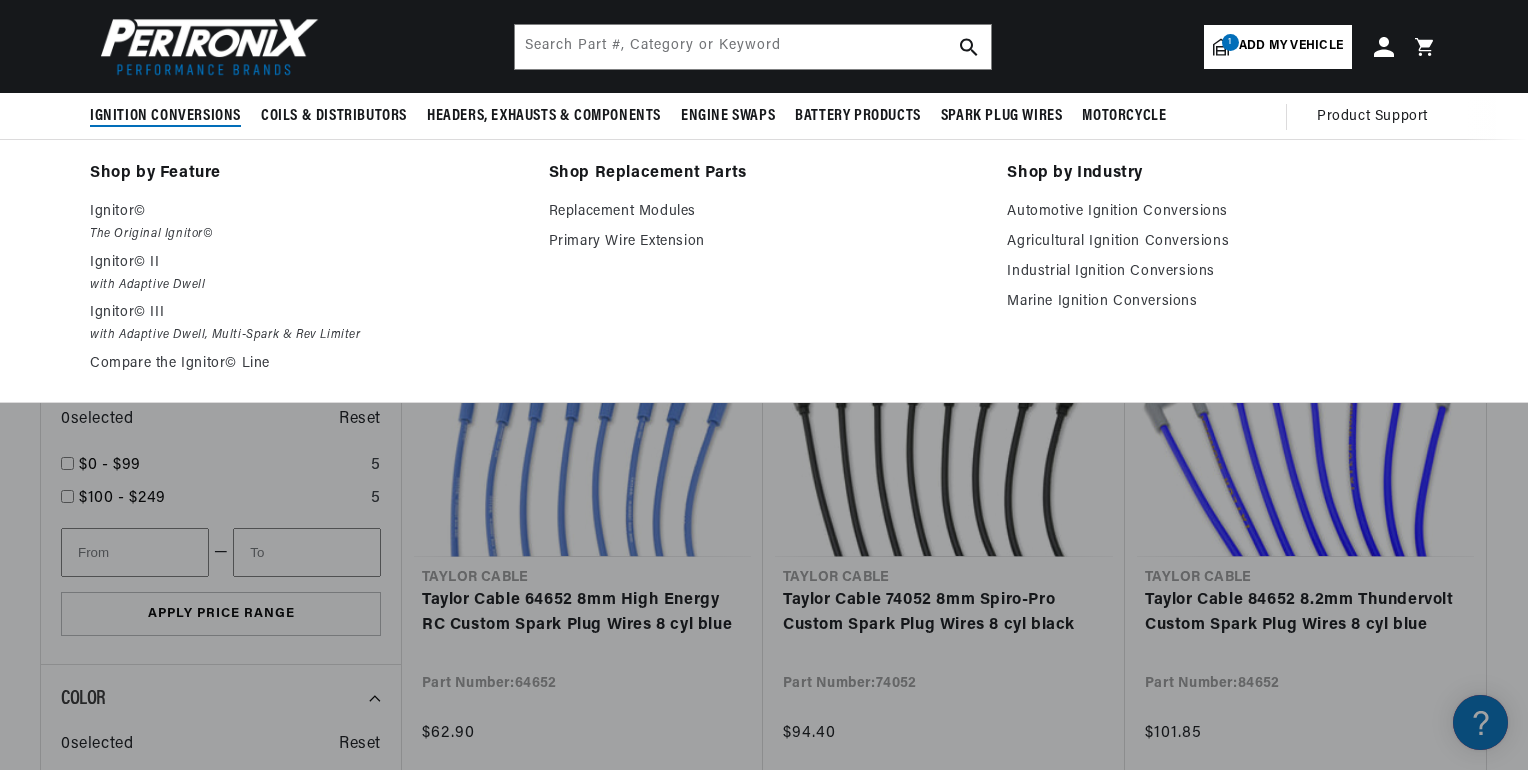 scroll, scrollTop: 0, scrollLeft: 746, axis: horizontal 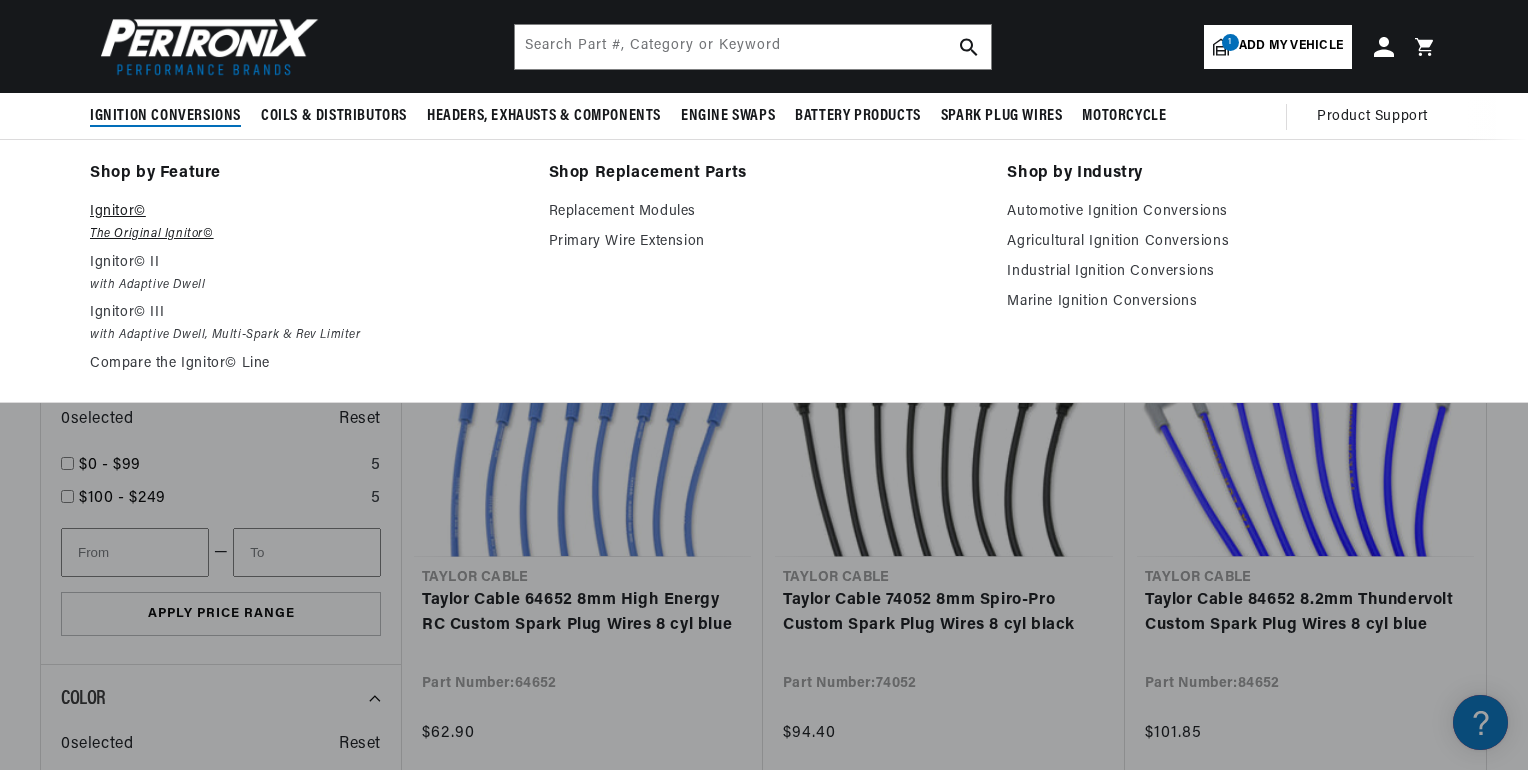 click on "Ignitor©" at bounding box center (305, 212) 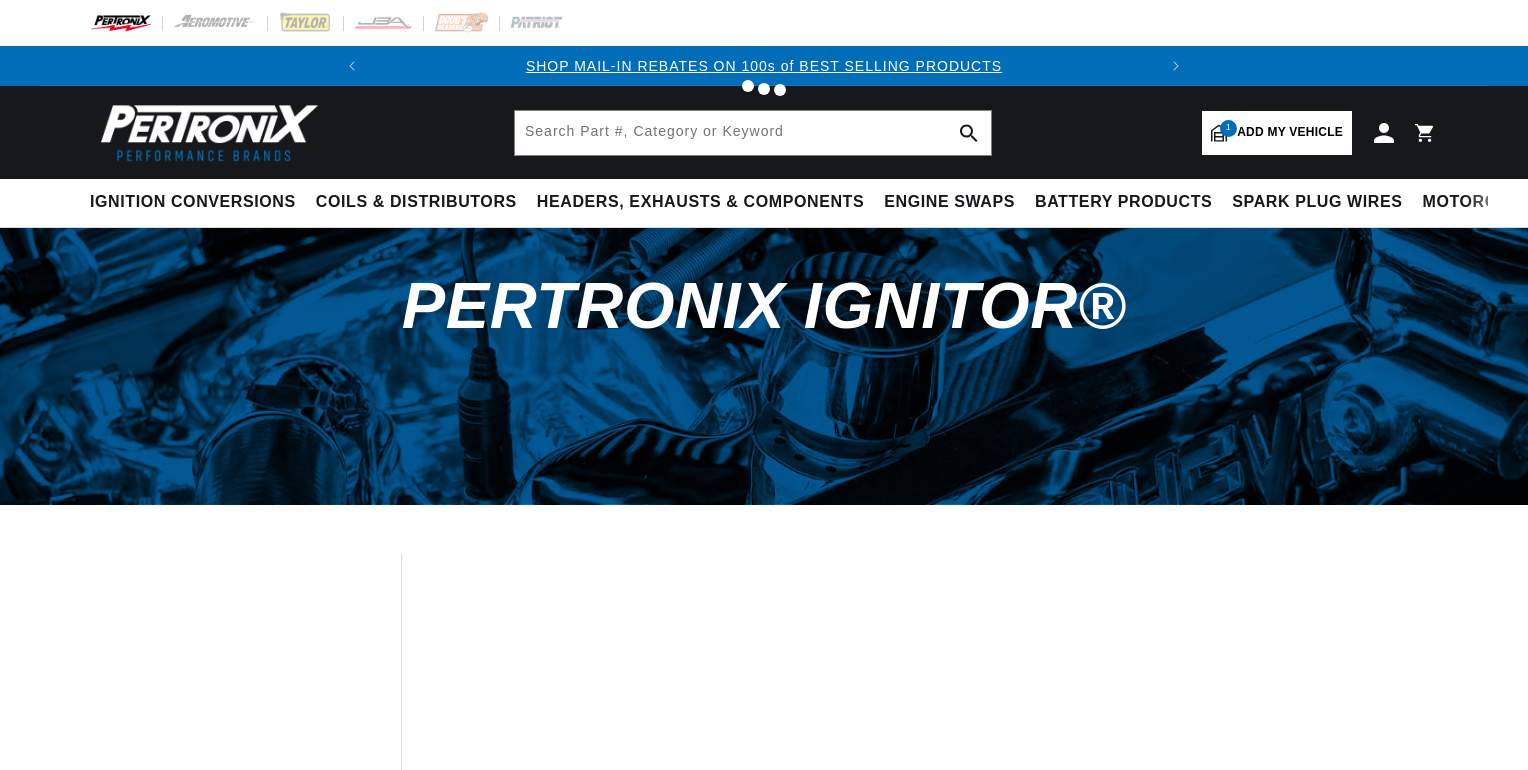scroll, scrollTop: 0, scrollLeft: 0, axis: both 